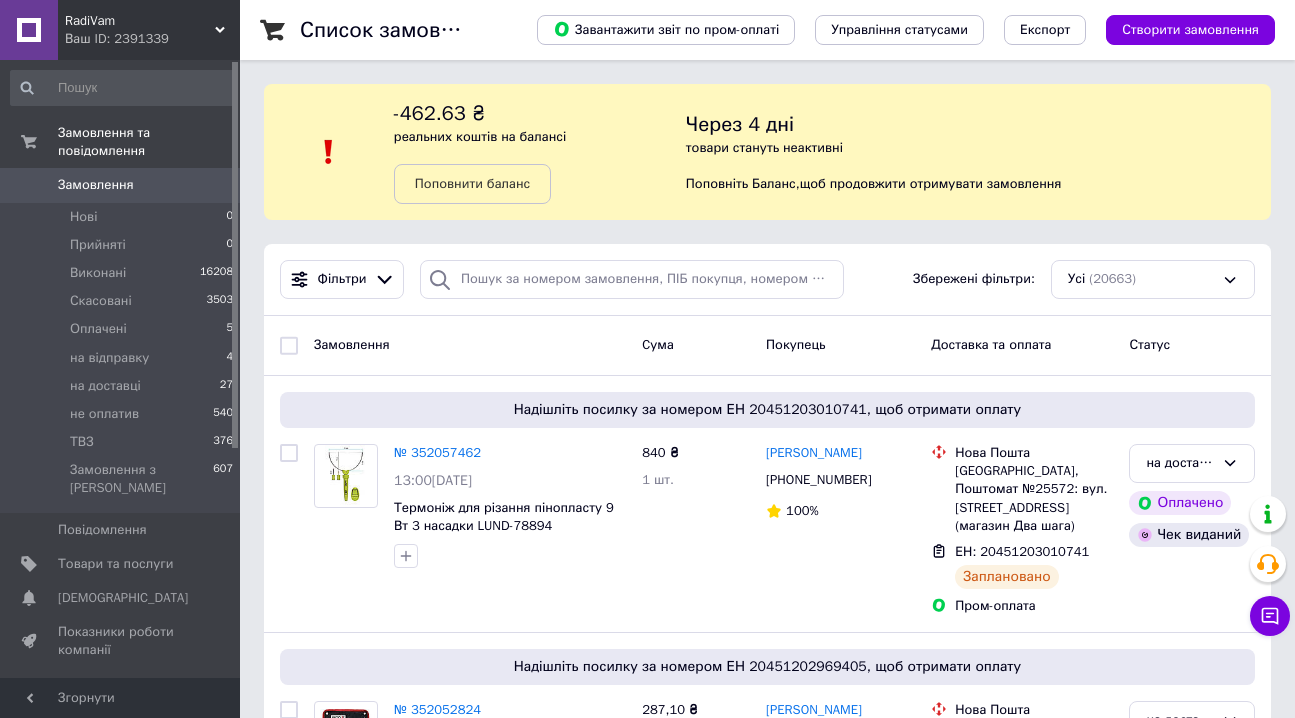 scroll, scrollTop: 0, scrollLeft: 0, axis: both 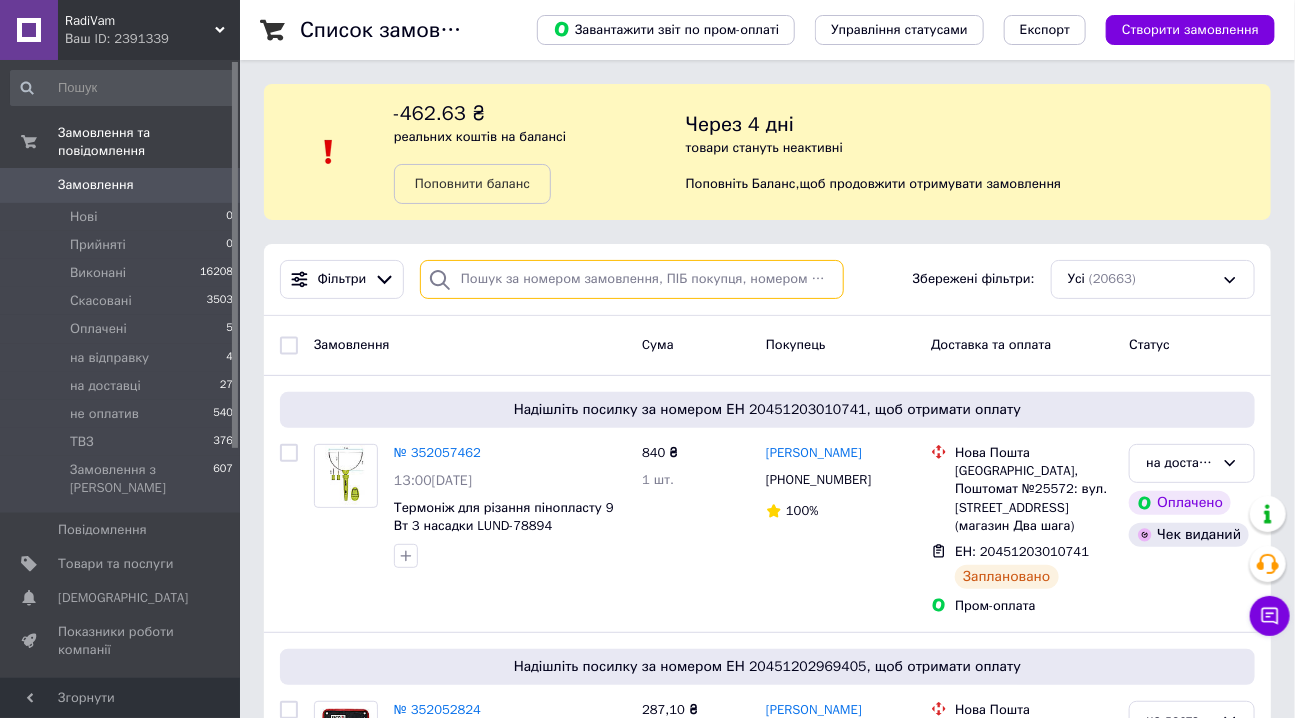 click at bounding box center (632, 279) 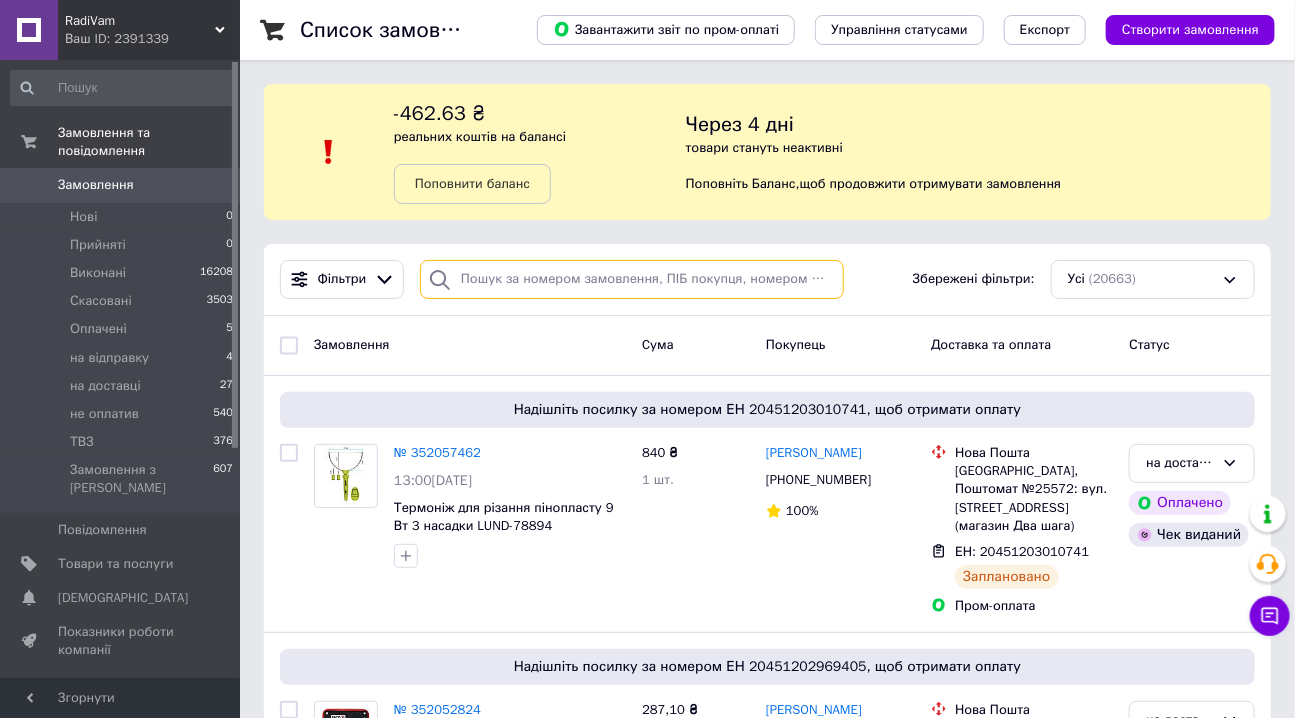 paste on "351947926" 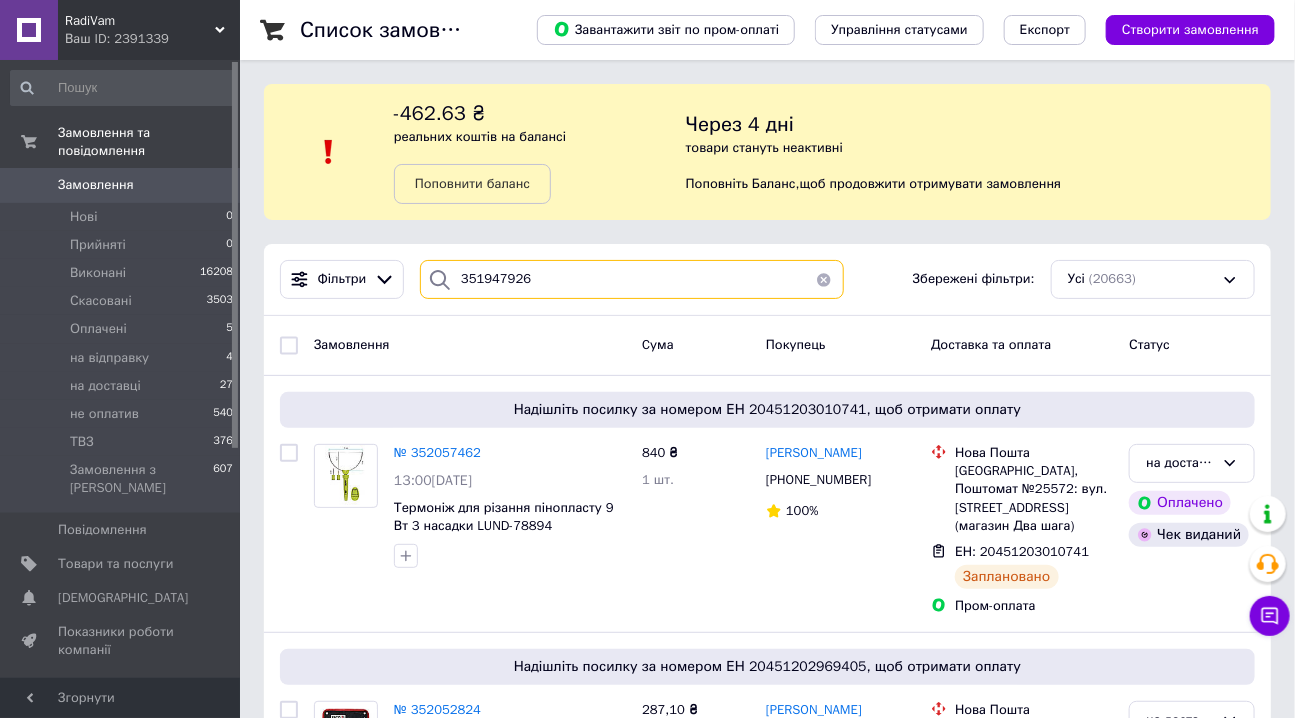 type on "351947926" 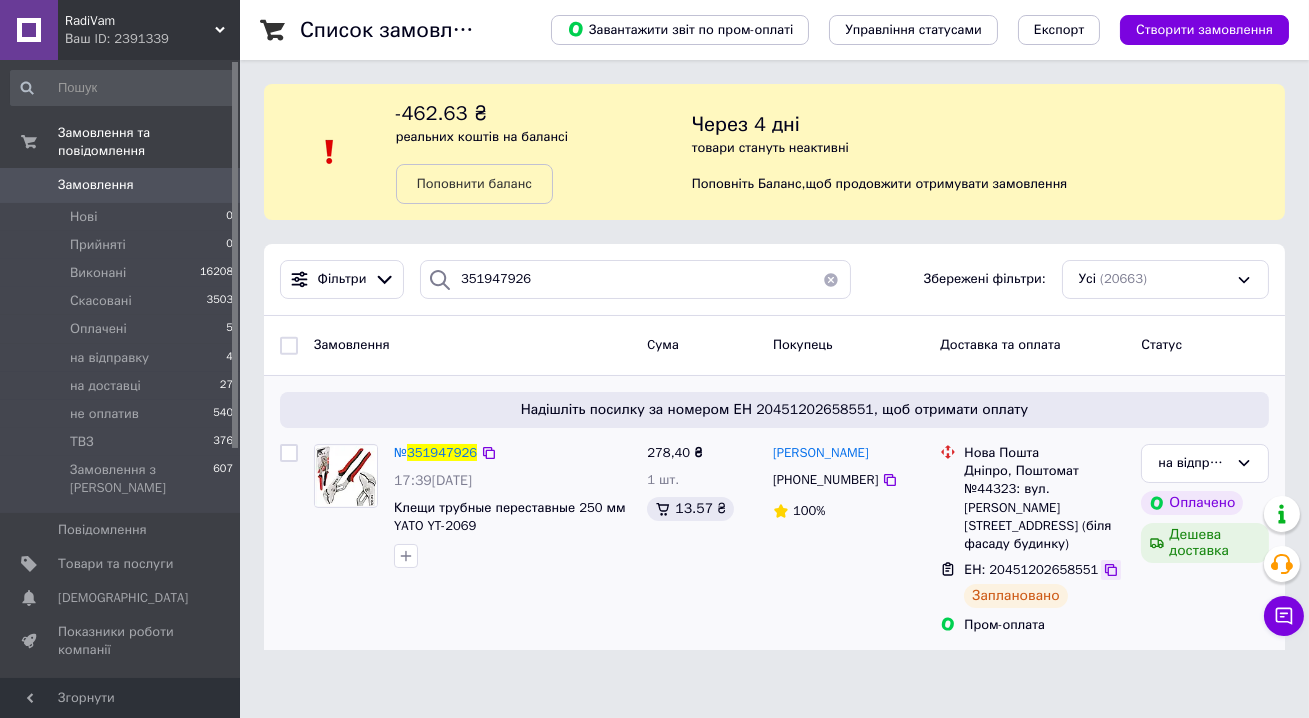 click 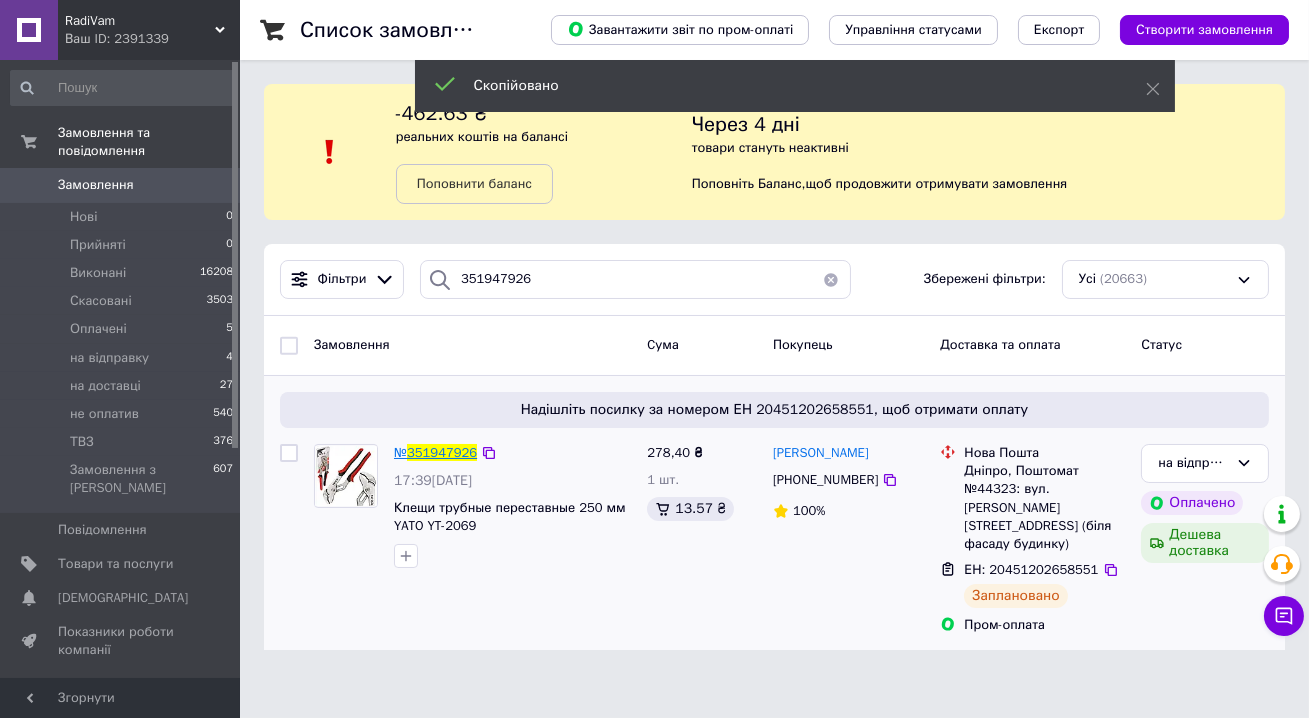 click on "351947926" at bounding box center (442, 452) 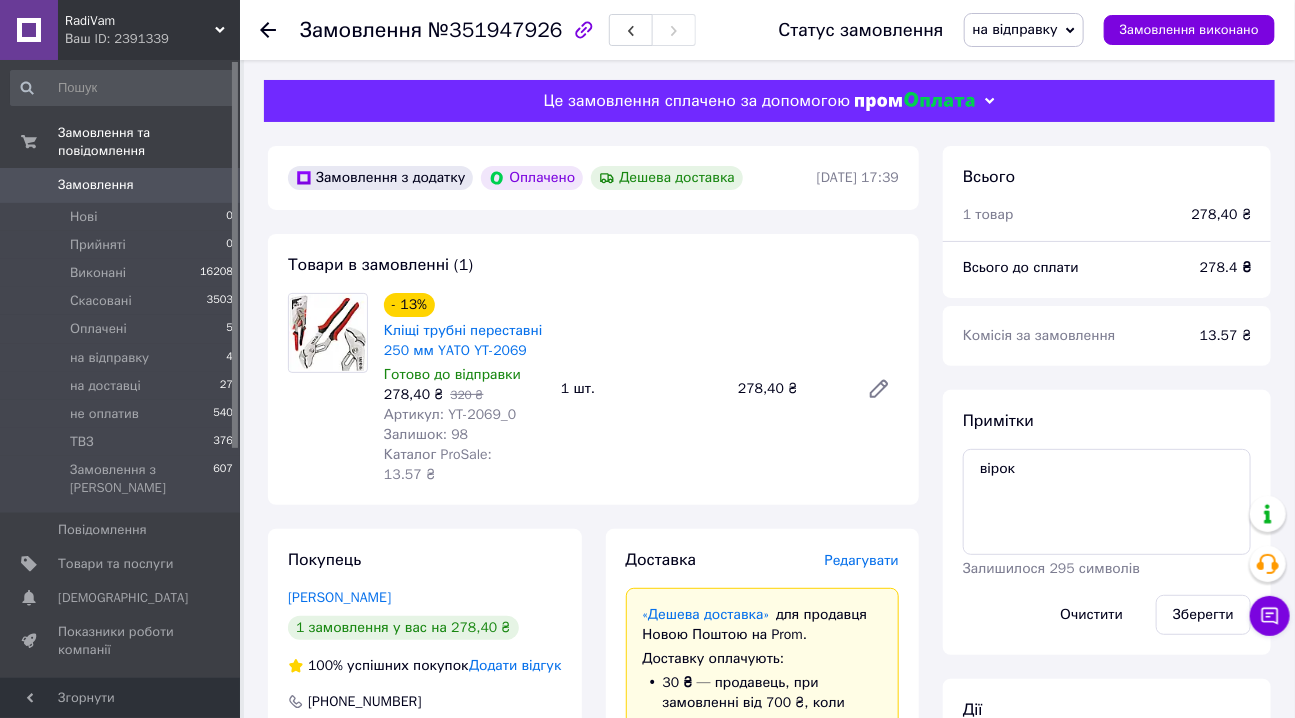 click on "на відправку" at bounding box center [1024, 30] 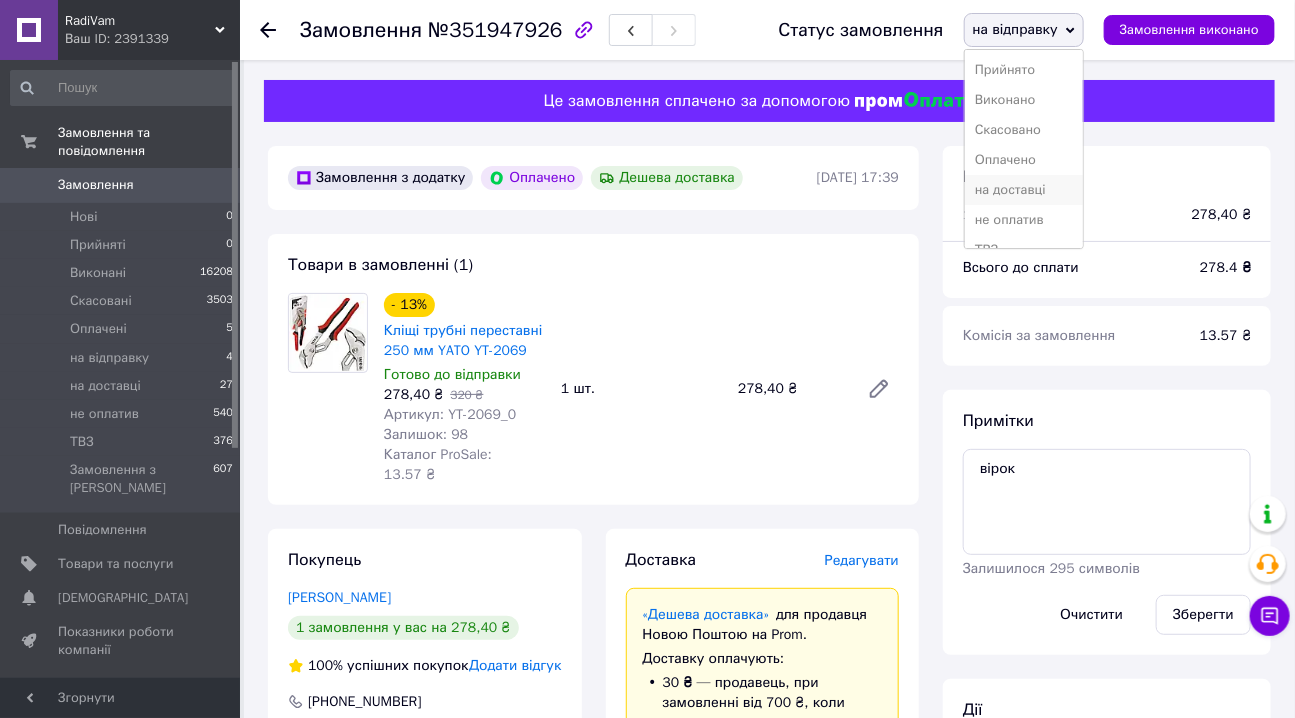 click on "на доставці" at bounding box center [1024, 190] 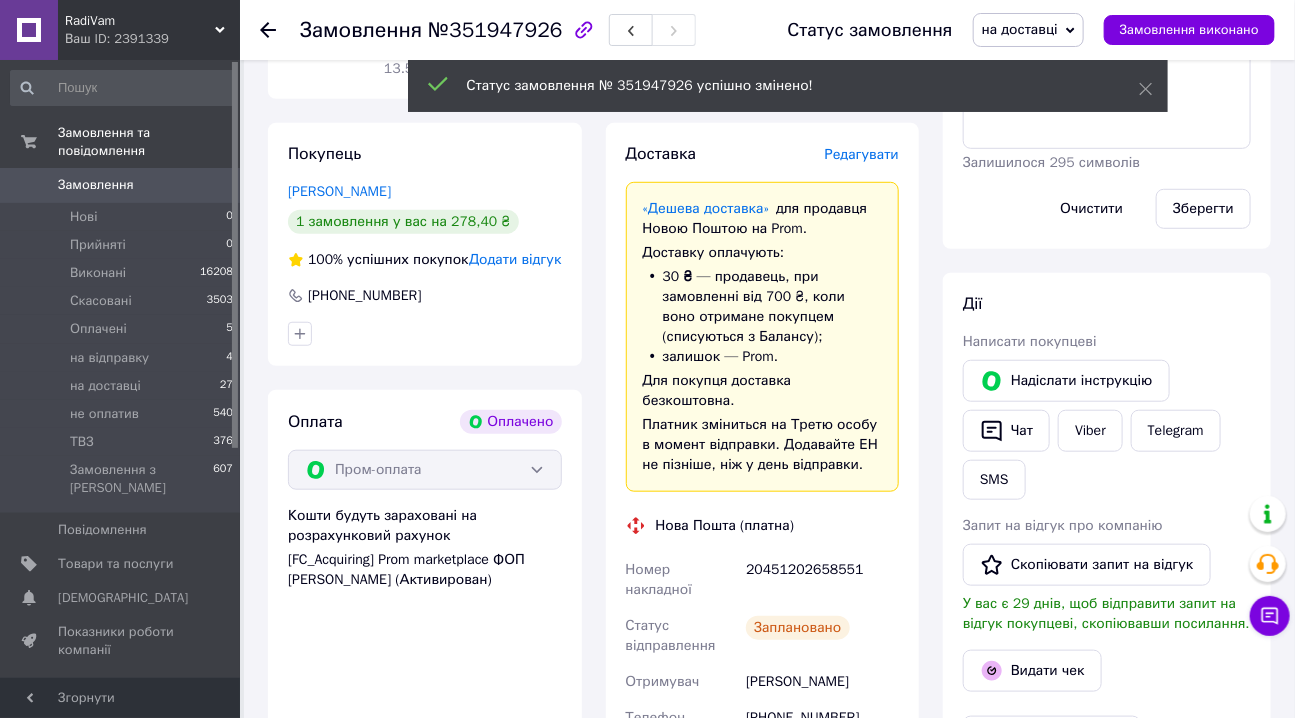 scroll, scrollTop: 454, scrollLeft: 0, axis: vertical 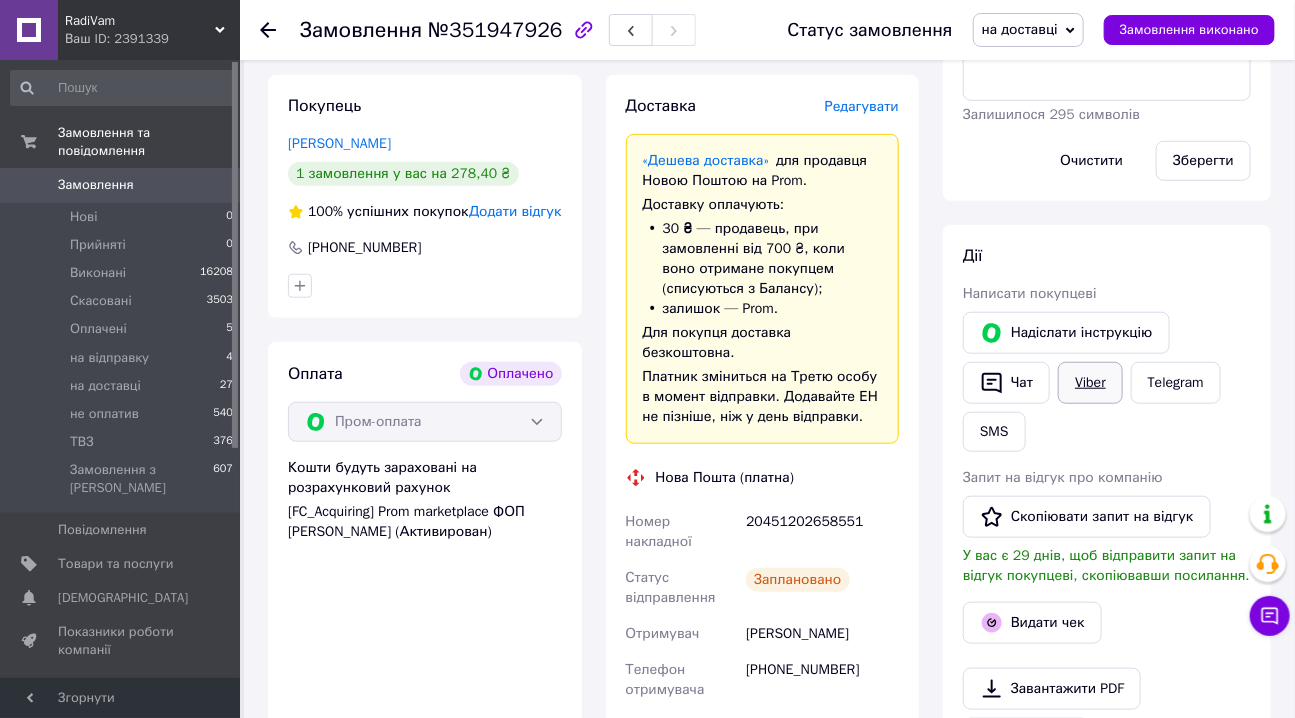 click on "Viber" at bounding box center [1090, 383] 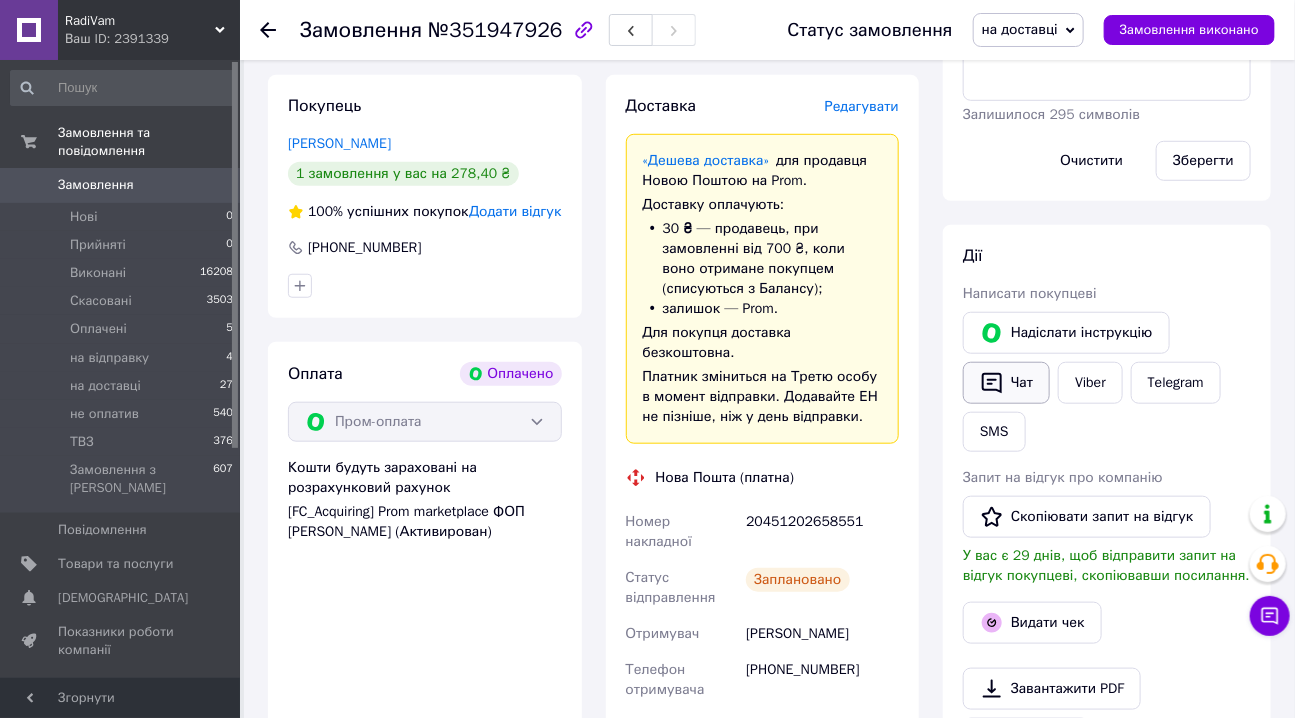 click on "Чат" at bounding box center (1006, 383) 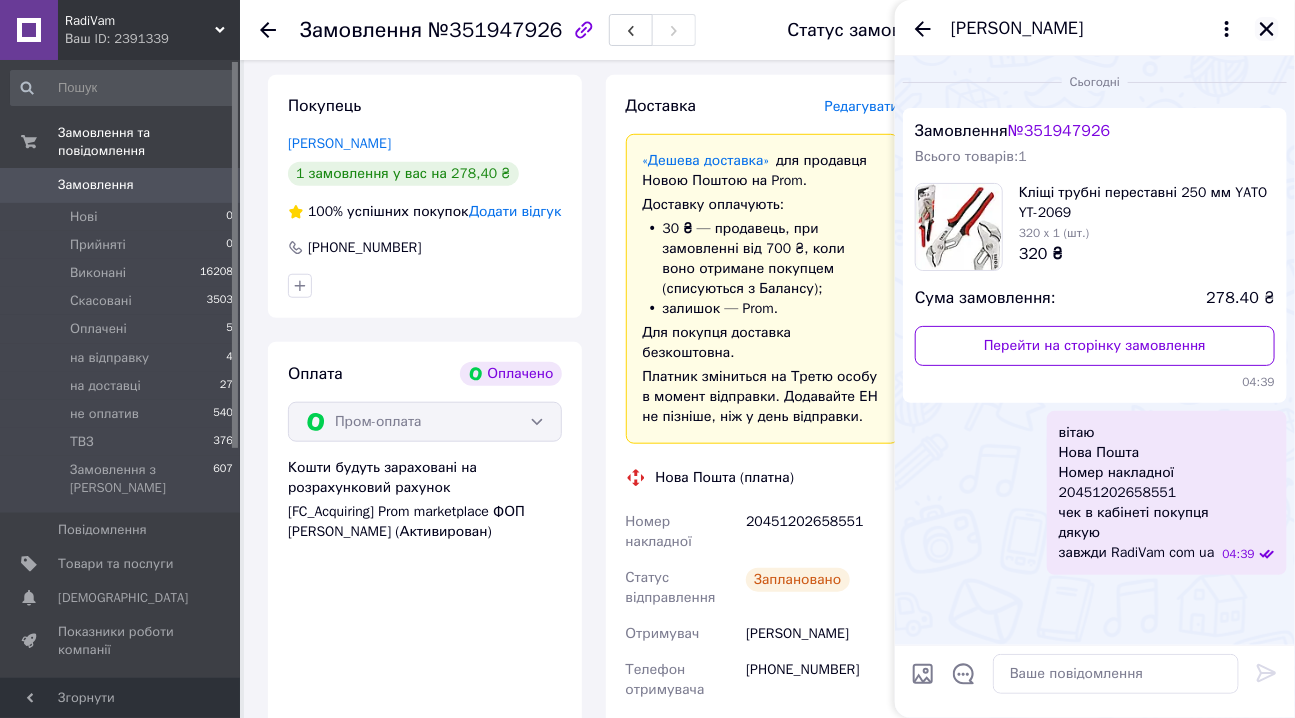 click 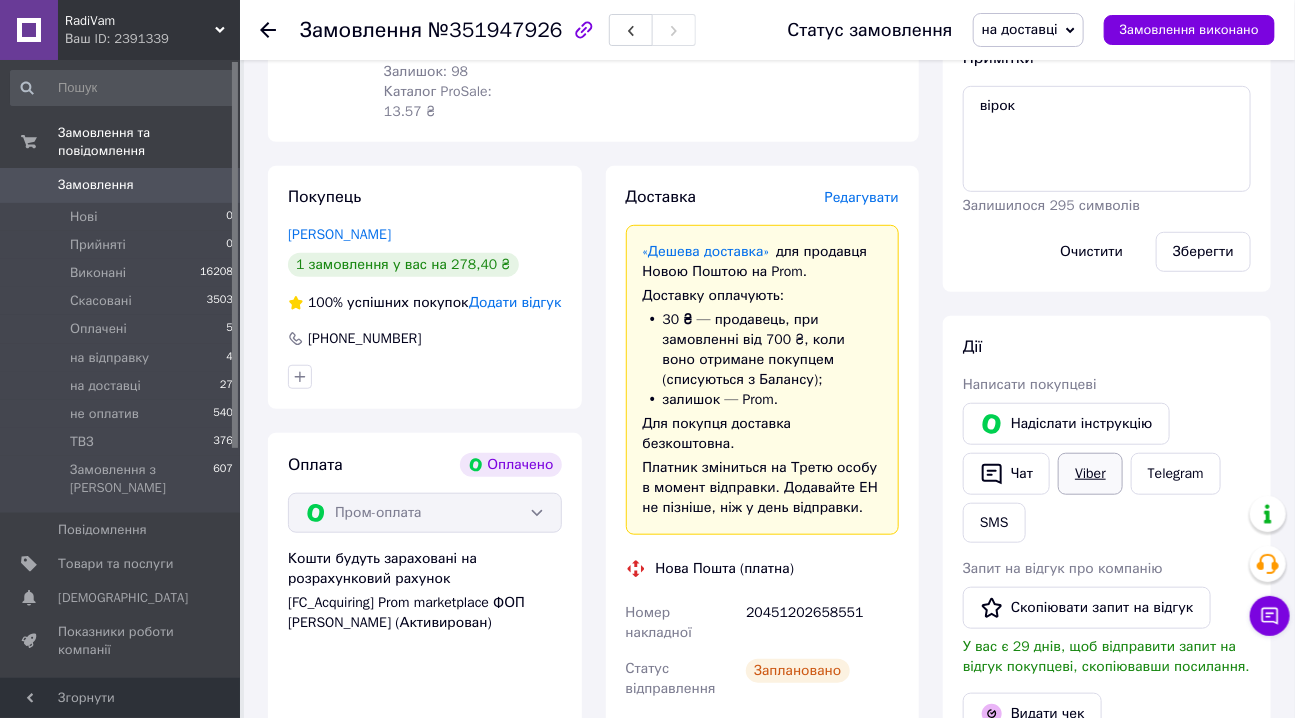 scroll, scrollTop: 0, scrollLeft: 0, axis: both 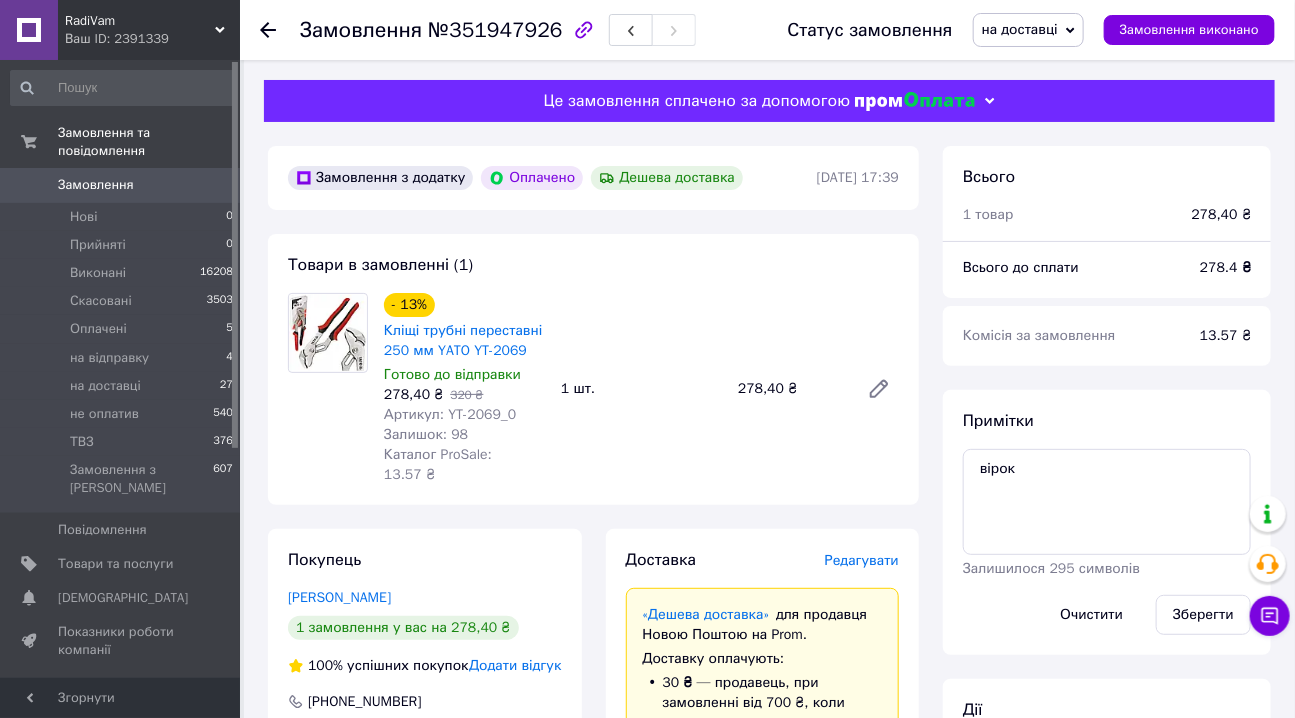 click on "Примітки вірок Залишилося 295 символів Очистити Зберегти" at bounding box center [1107, 522] 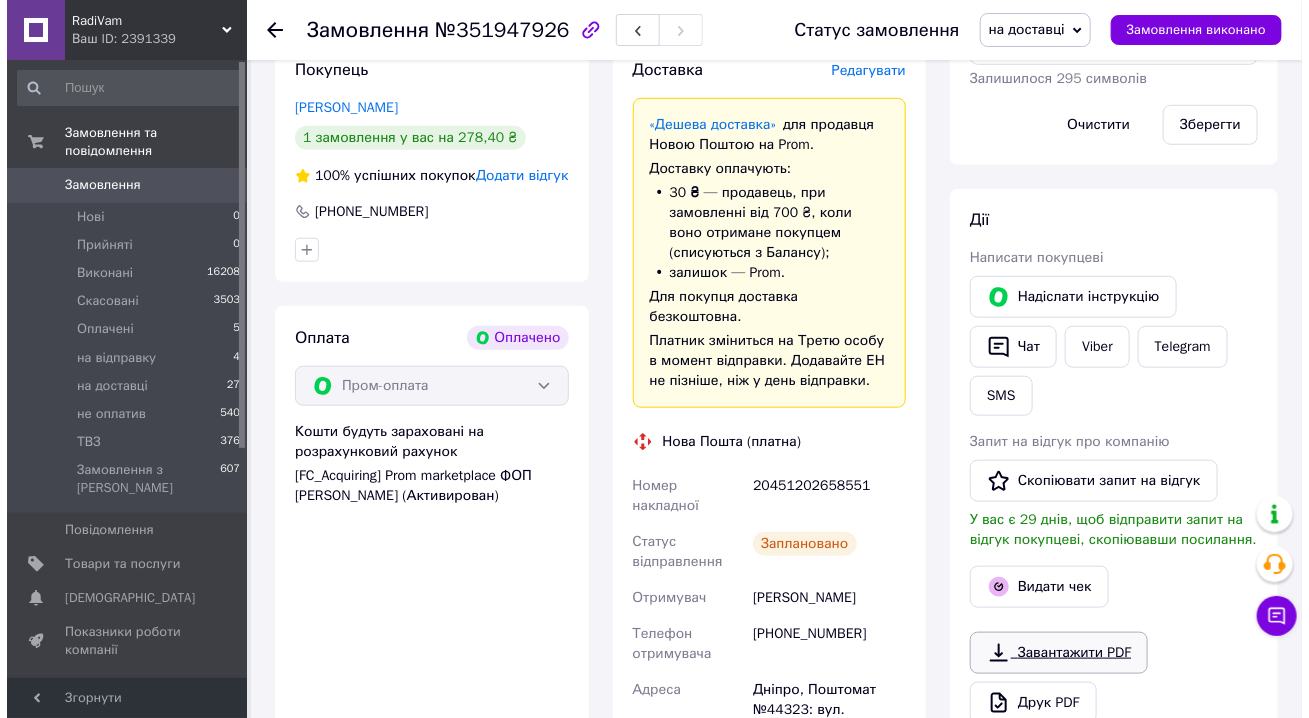scroll, scrollTop: 636, scrollLeft: 0, axis: vertical 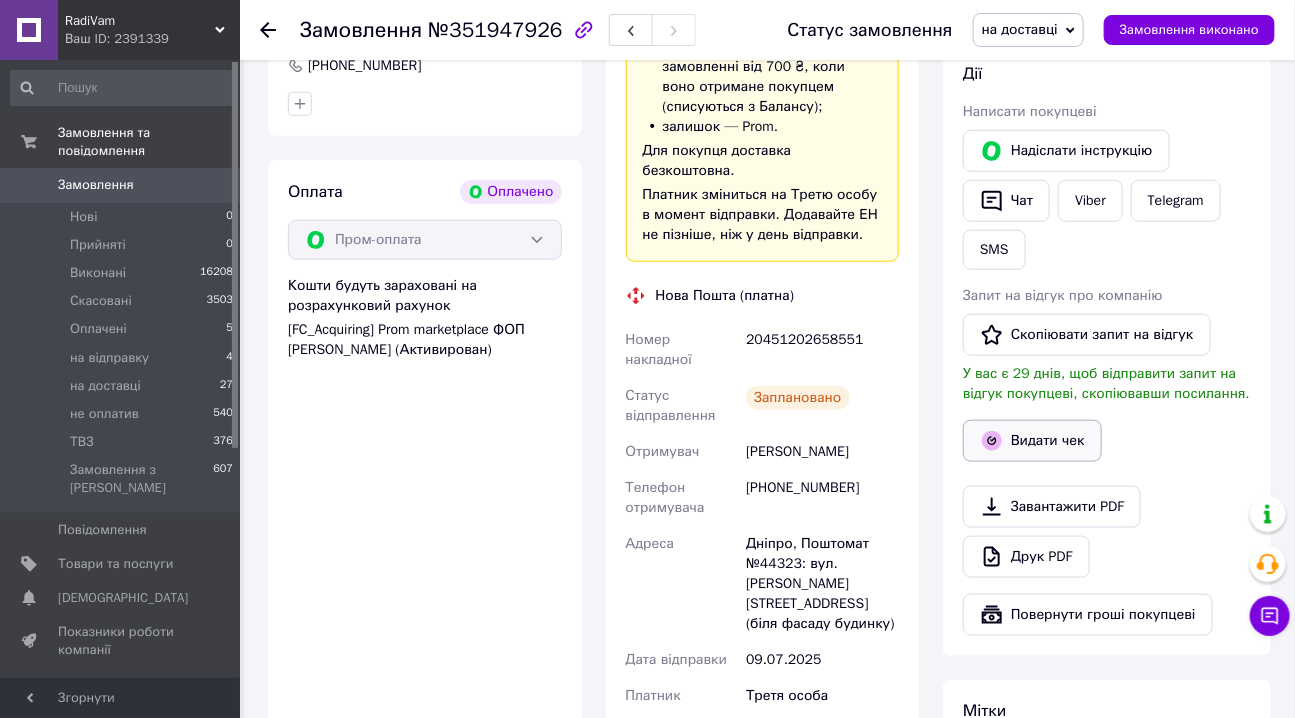 click on "Видати чек" at bounding box center [1032, 441] 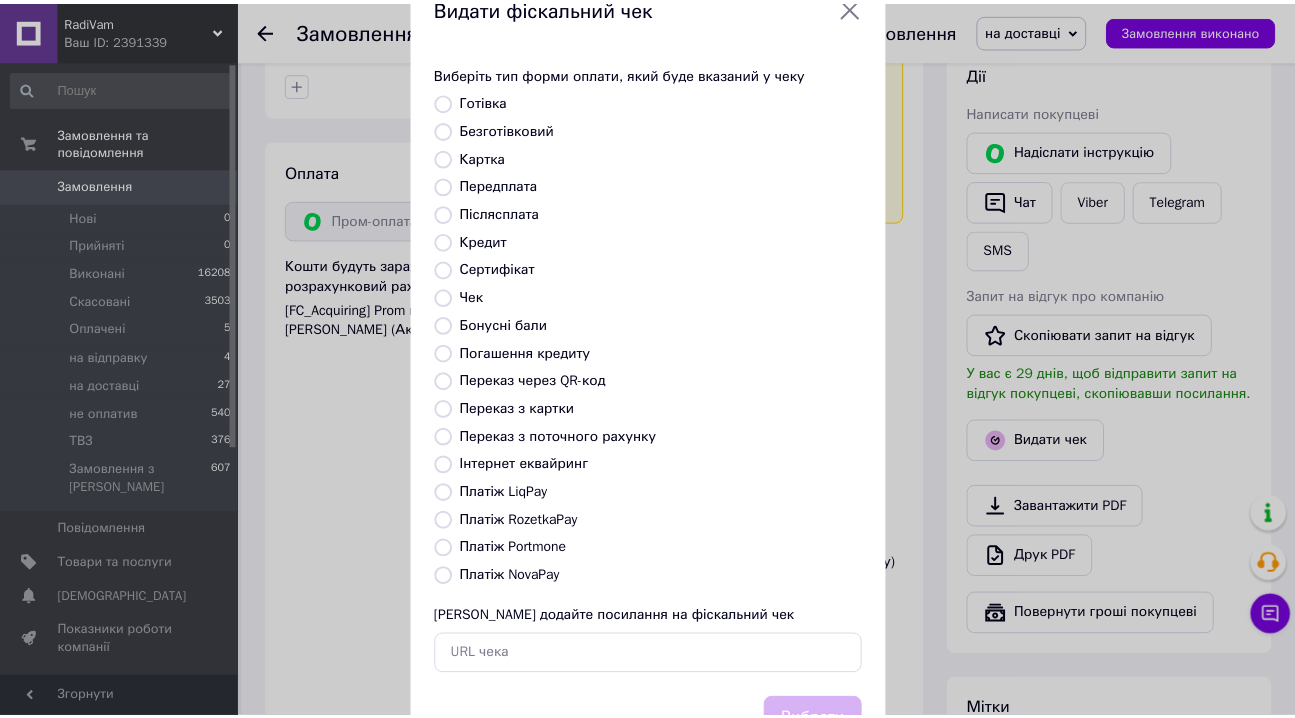 scroll, scrollTop: 140, scrollLeft: 0, axis: vertical 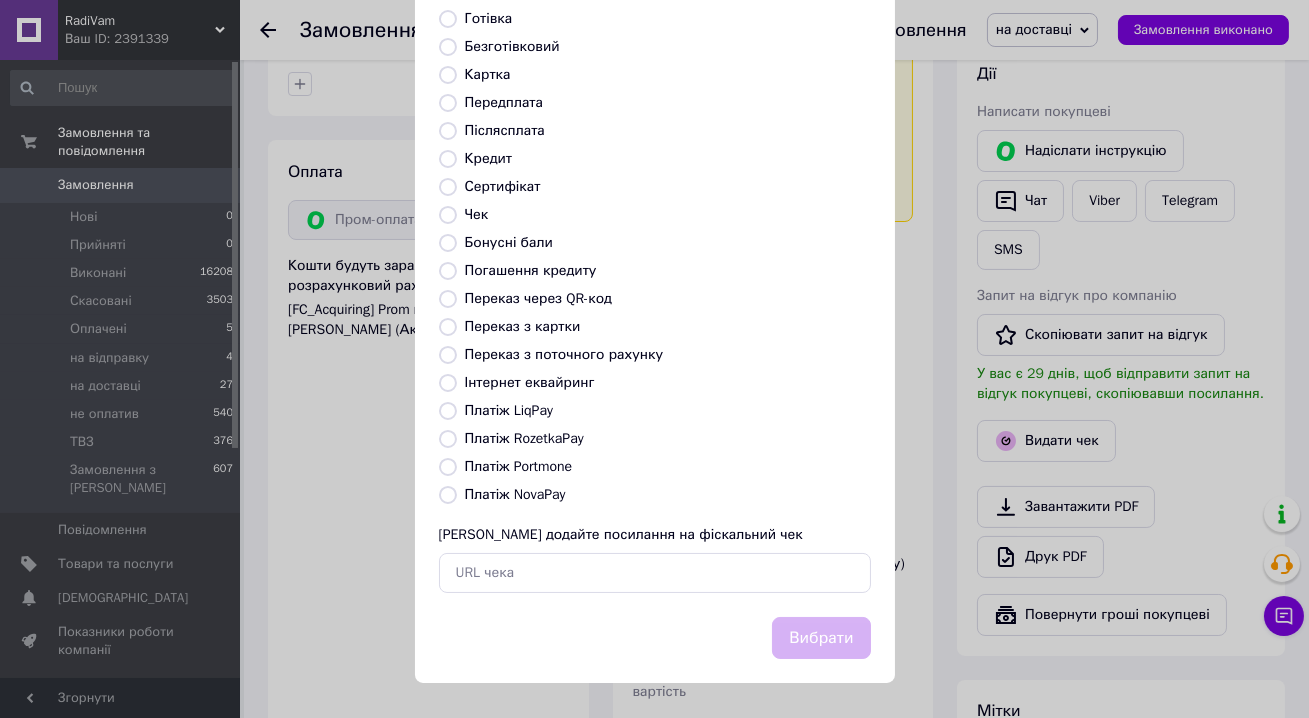 click on "Платіж RozetkaPay" at bounding box center (524, 438) 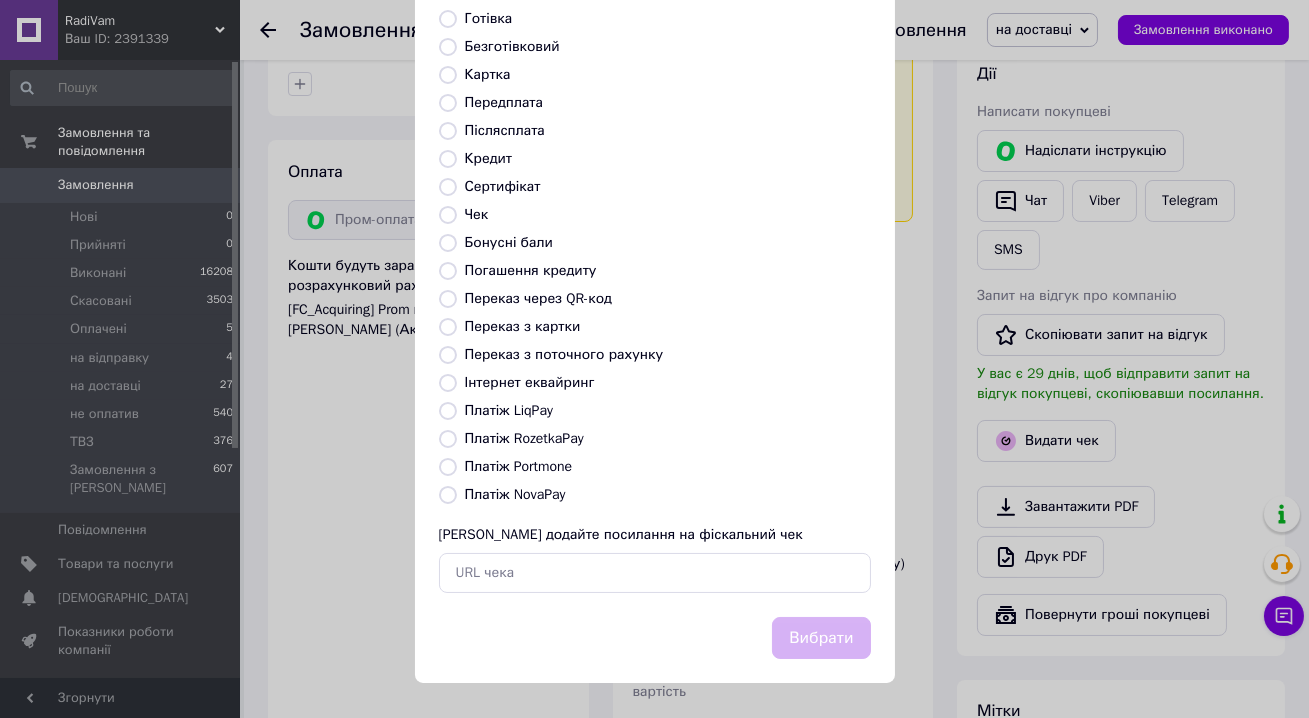 radio on "true" 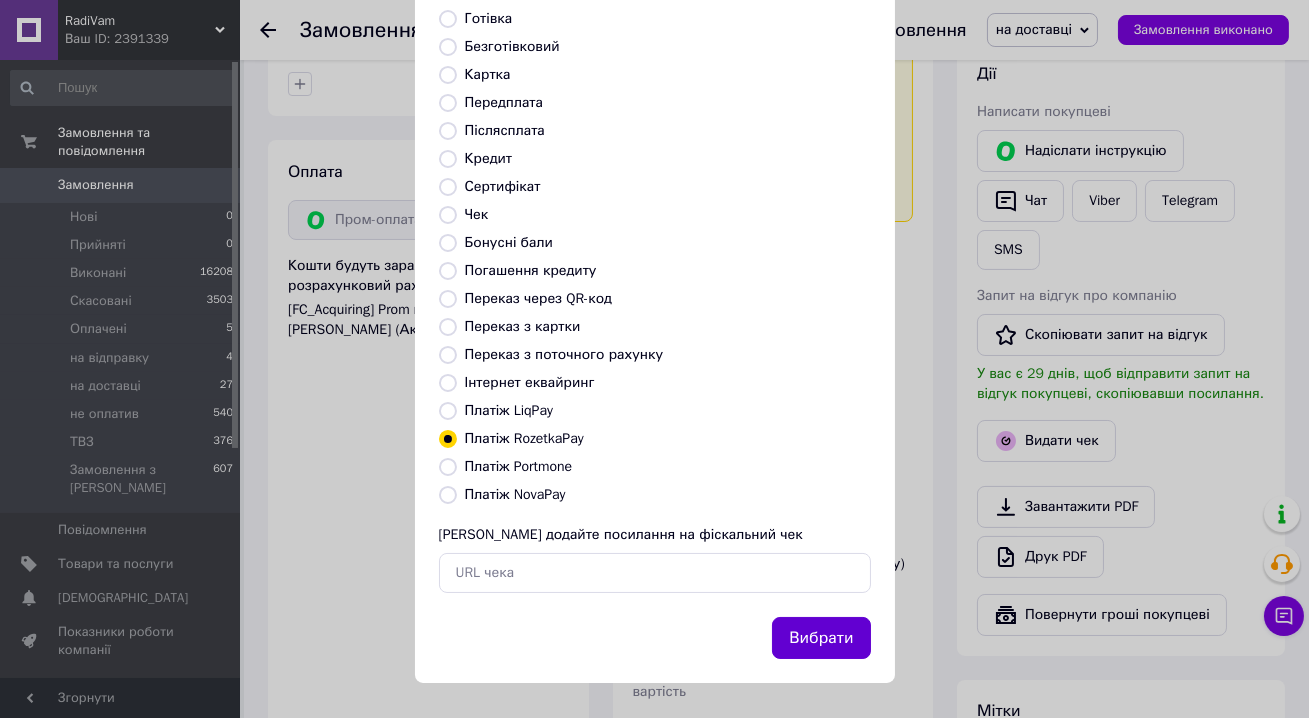 click on "Вибрати" at bounding box center [821, 638] 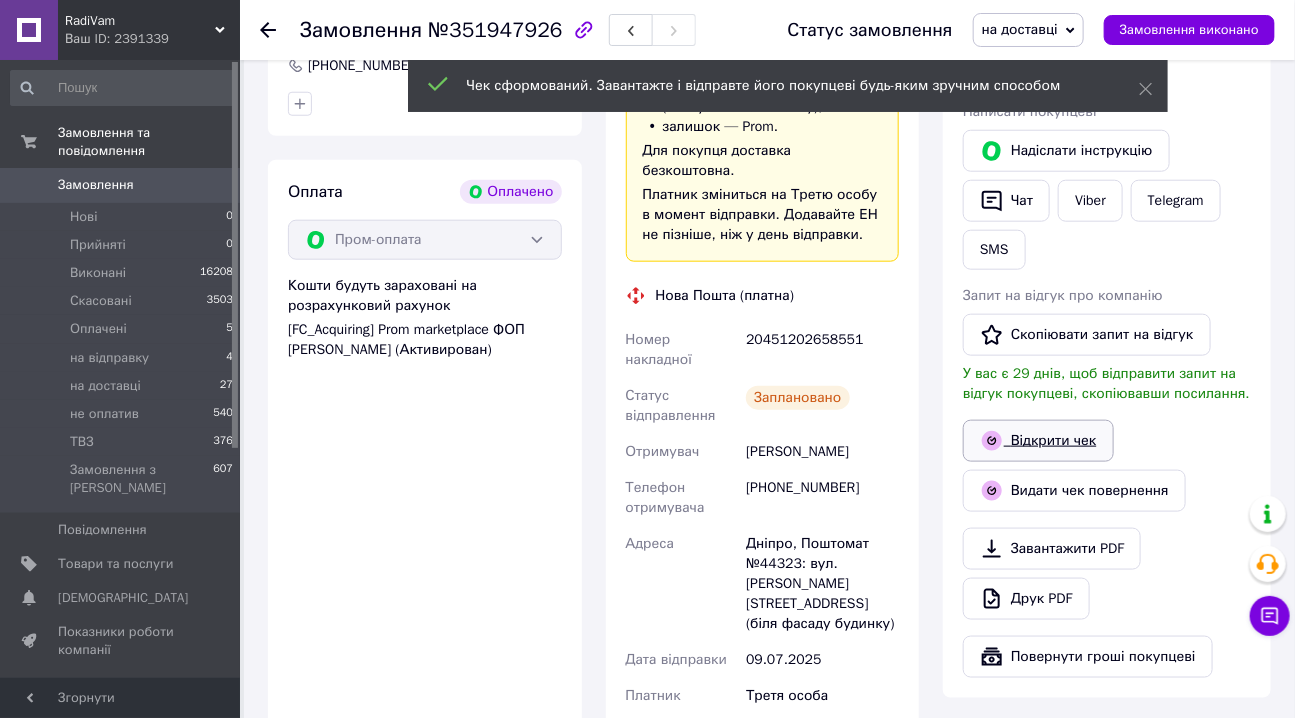 click on "Відкрити чек" at bounding box center (1038, 441) 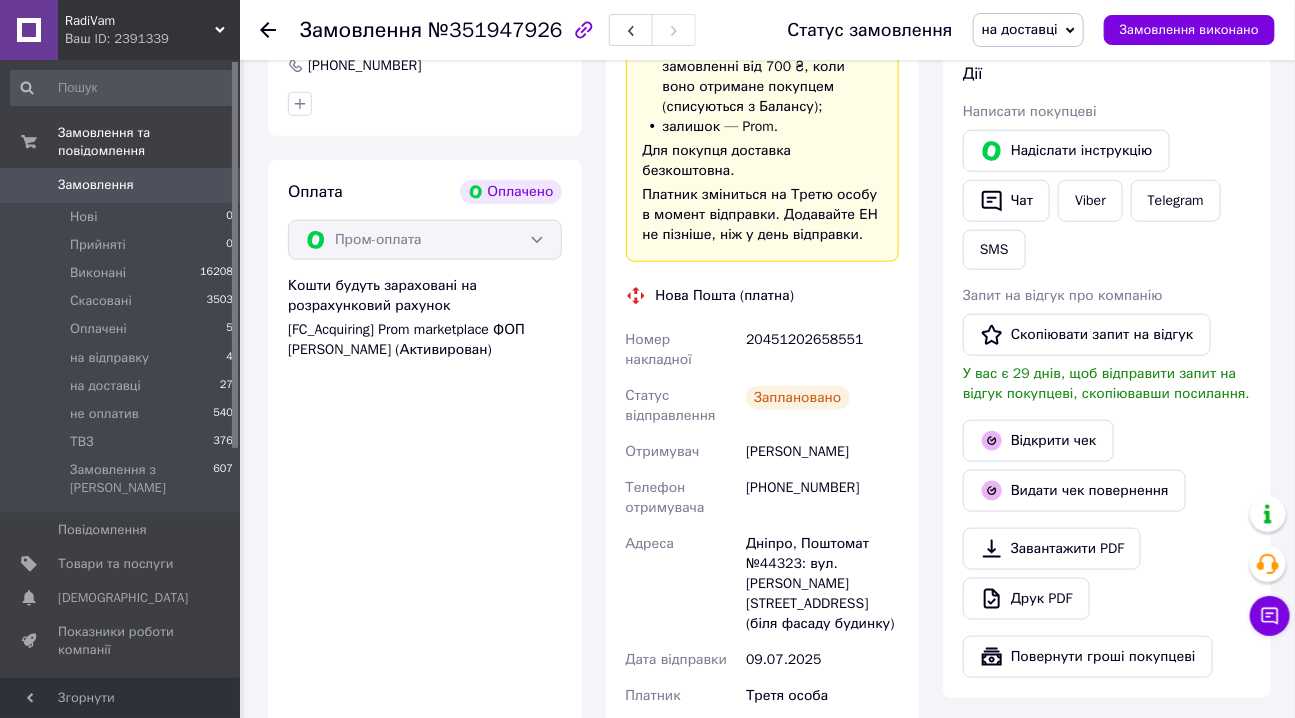 click on "Замовлення" at bounding box center (96, 185) 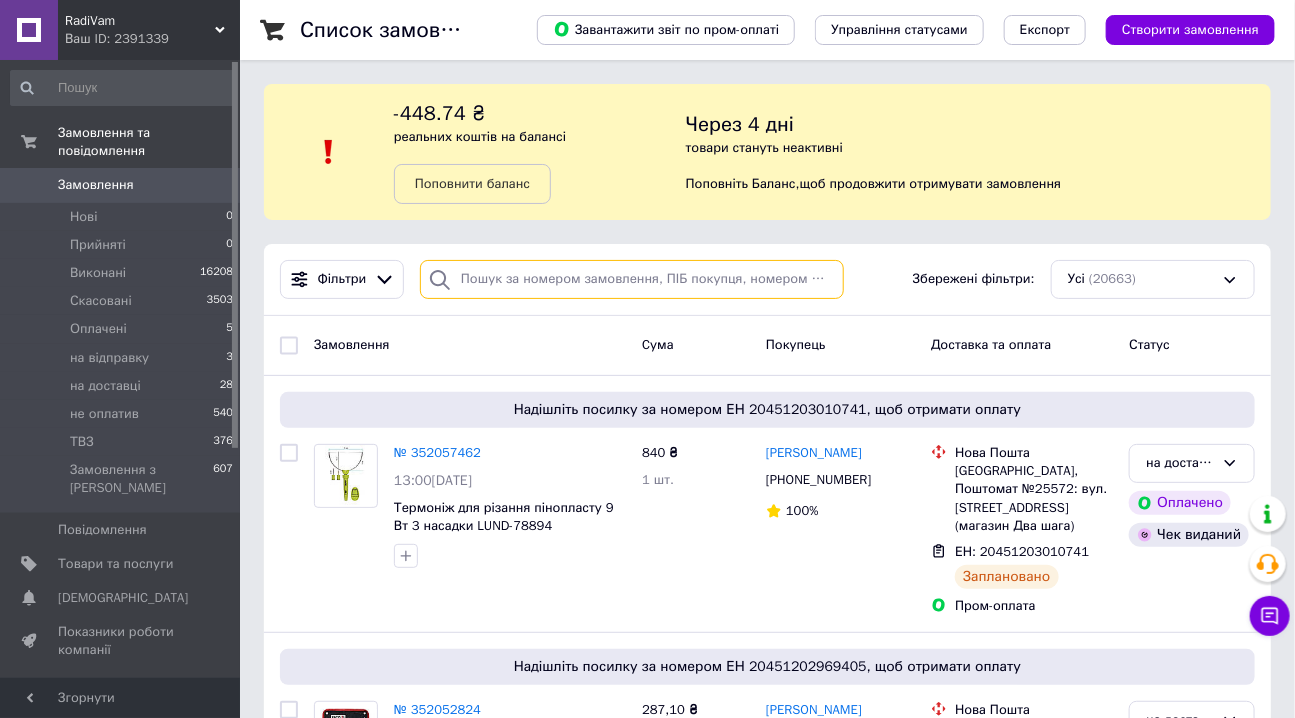 click at bounding box center [632, 279] 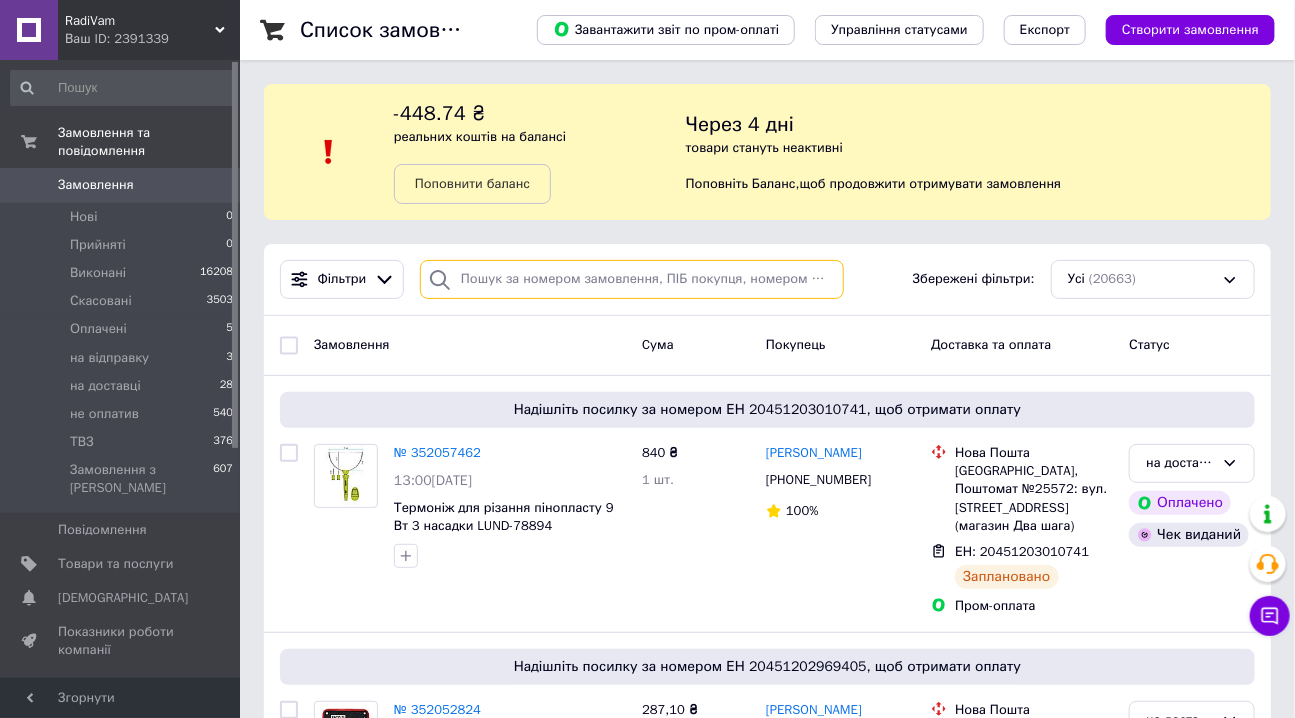 paste on "351971632" 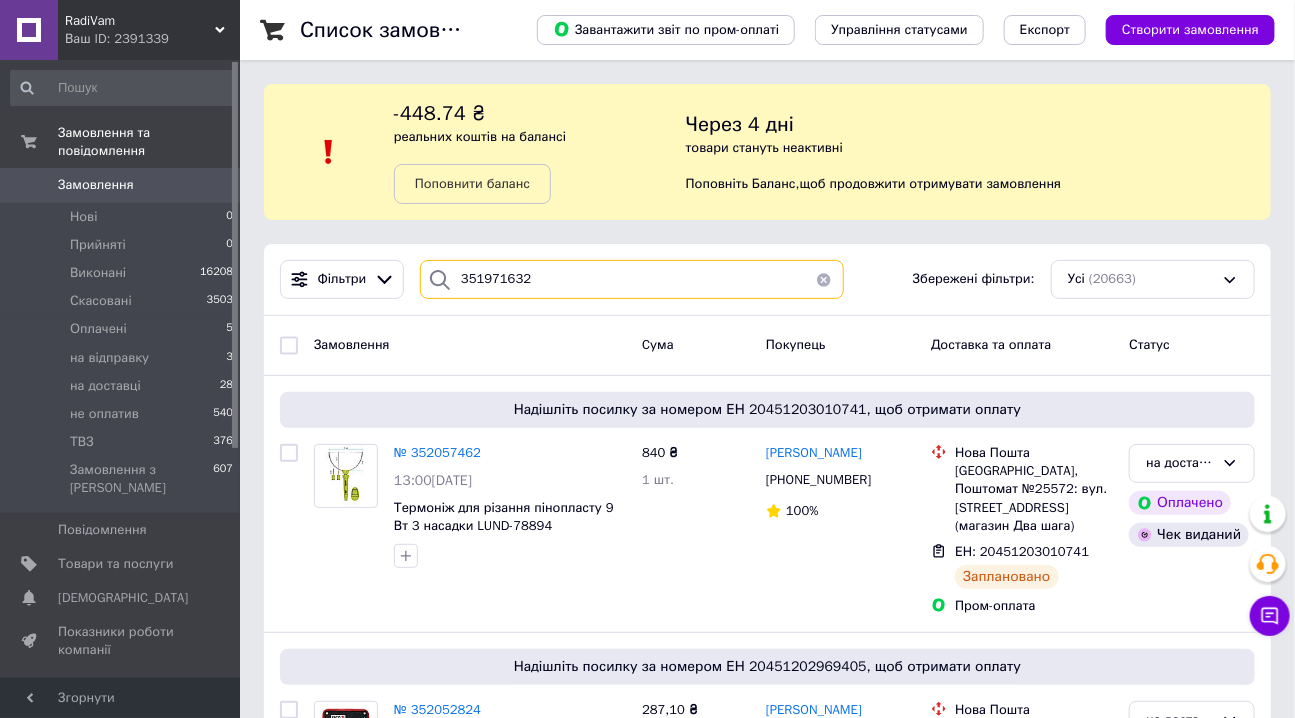 type on "351971632" 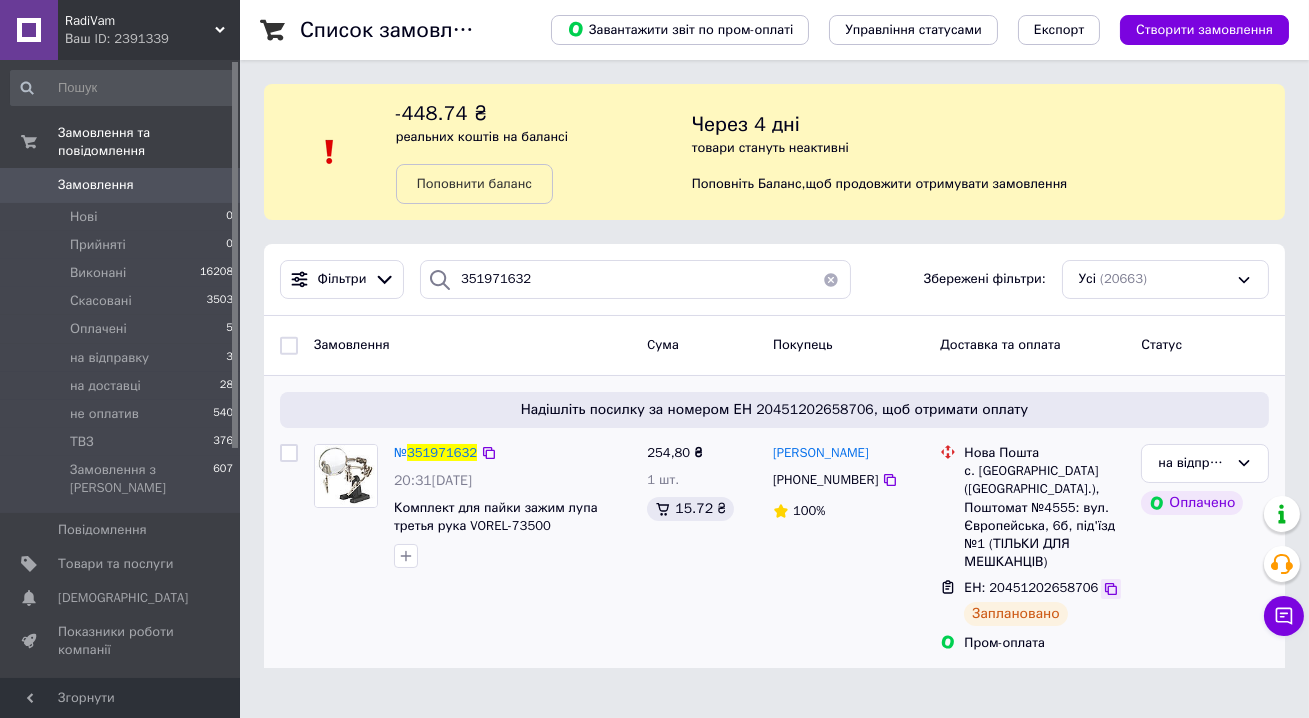 click 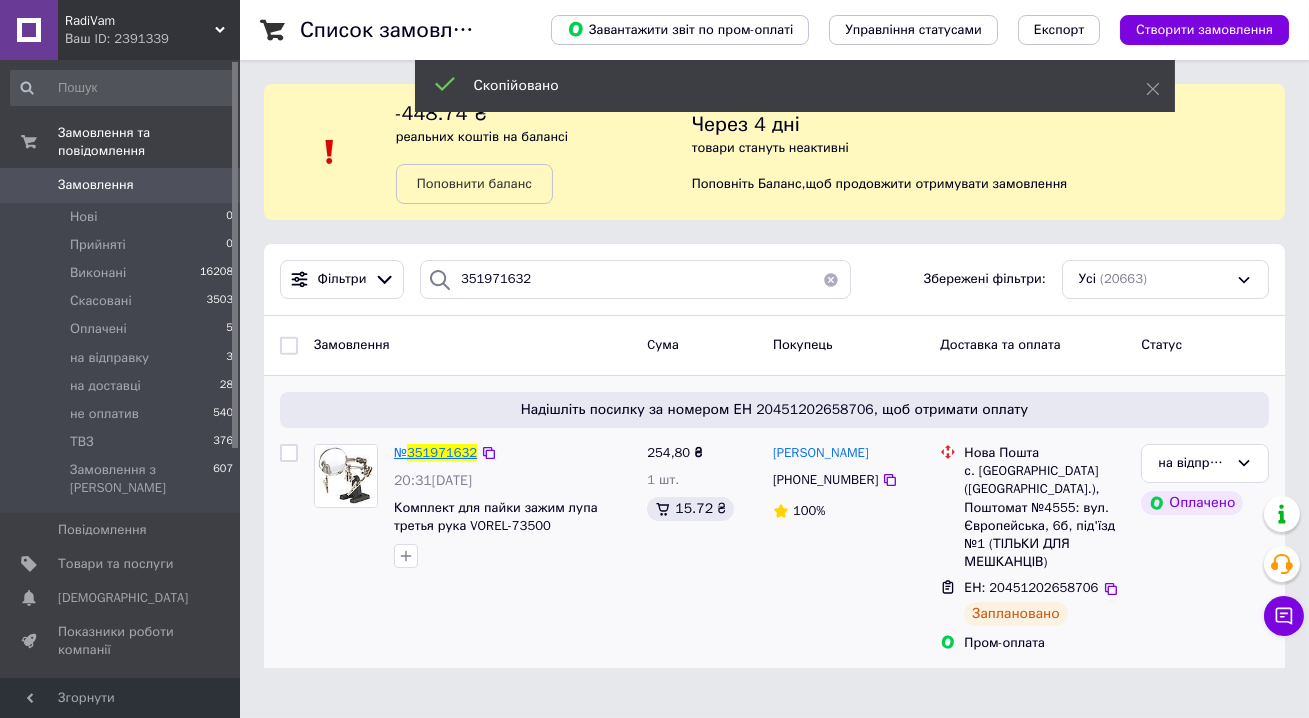 click on "351971632" at bounding box center (442, 452) 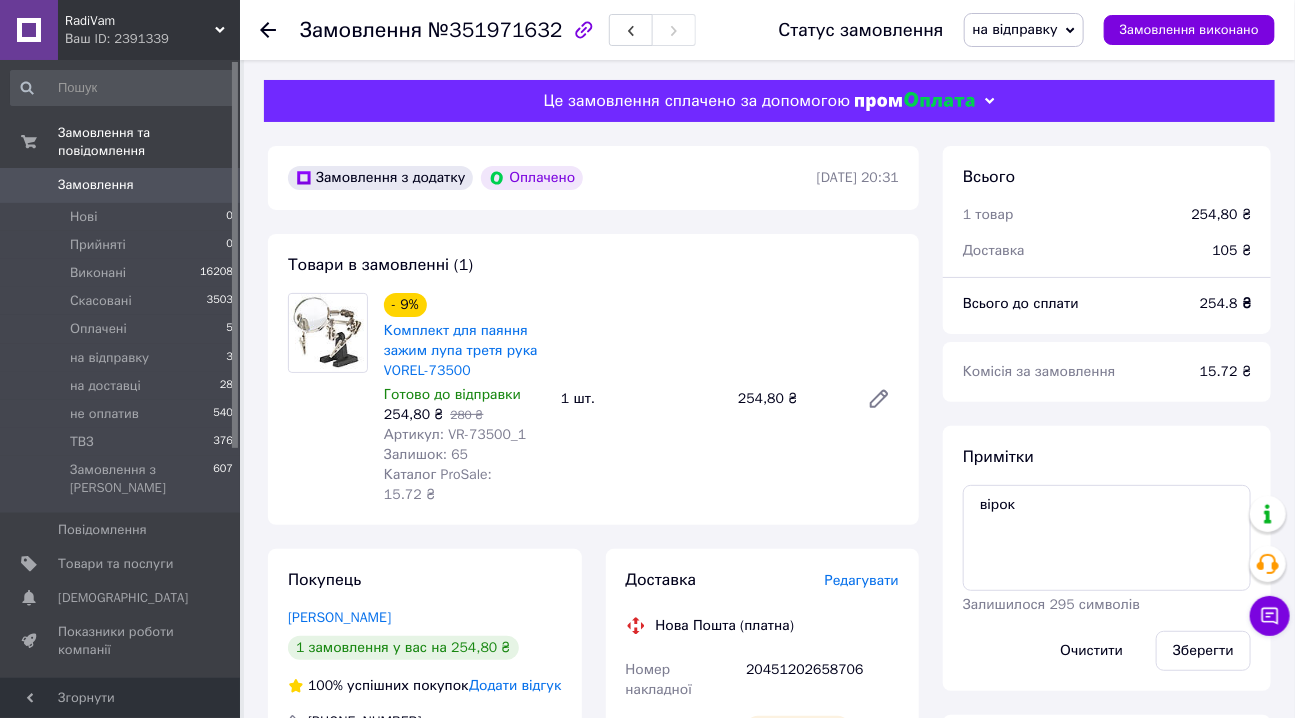 click on "на відправку" at bounding box center [1015, 29] 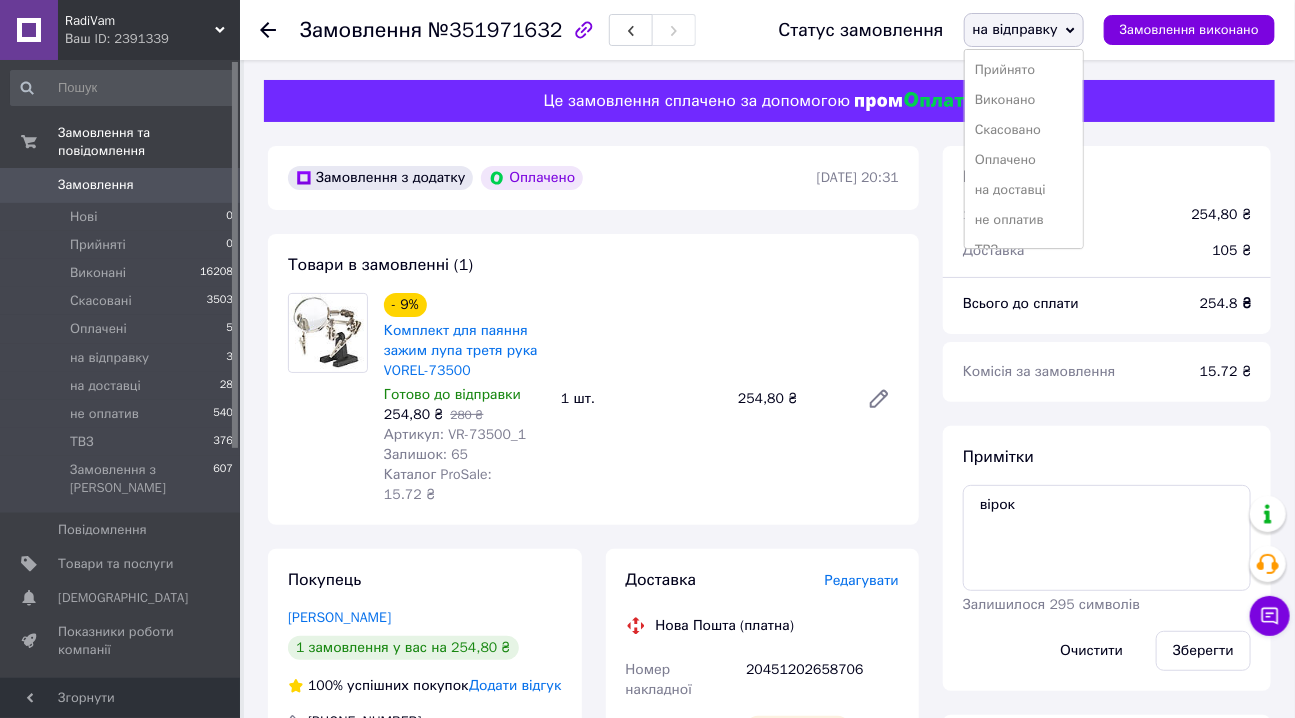 click on "на доставці" at bounding box center (1024, 190) 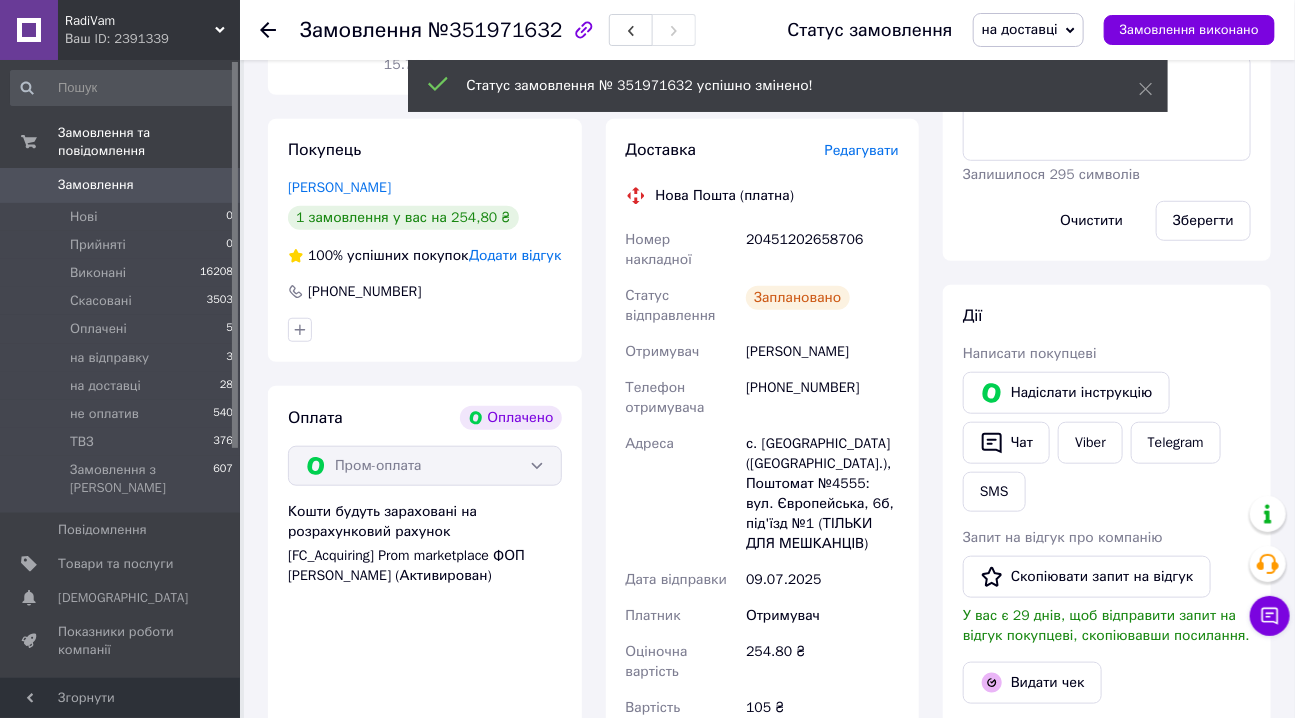 scroll, scrollTop: 454, scrollLeft: 0, axis: vertical 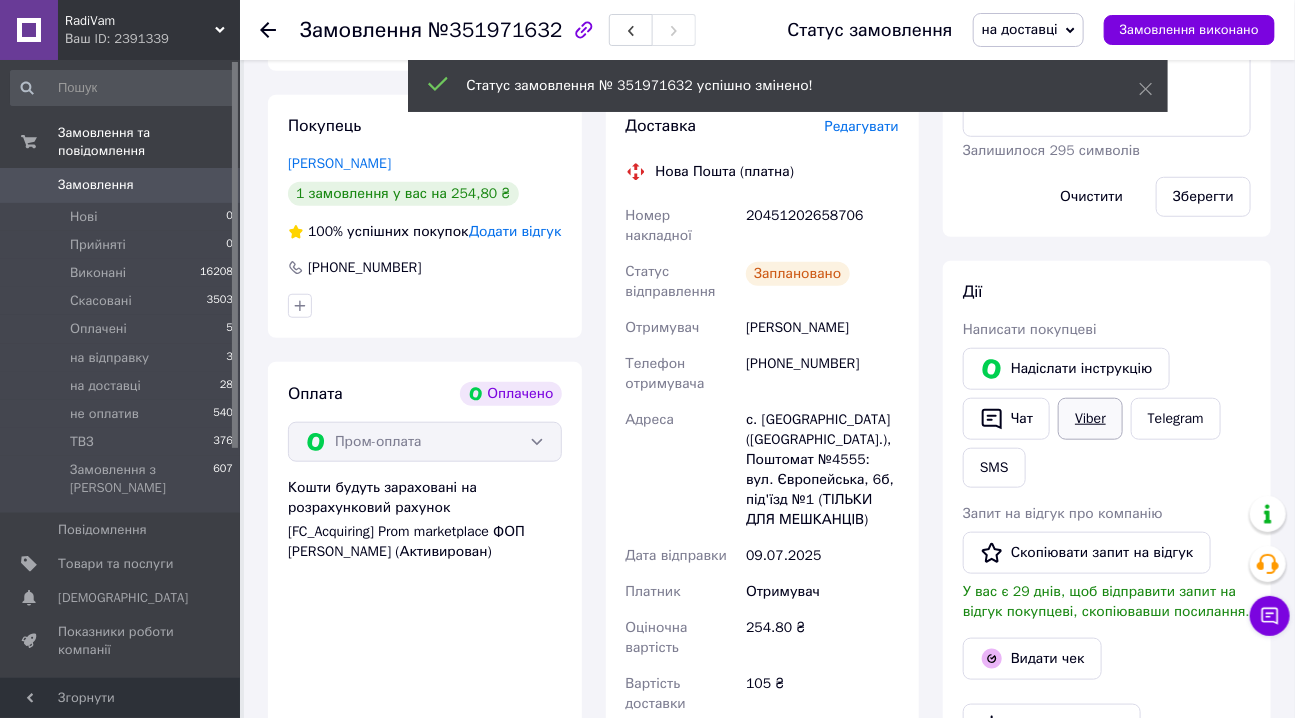 click on "Viber" at bounding box center (1090, 419) 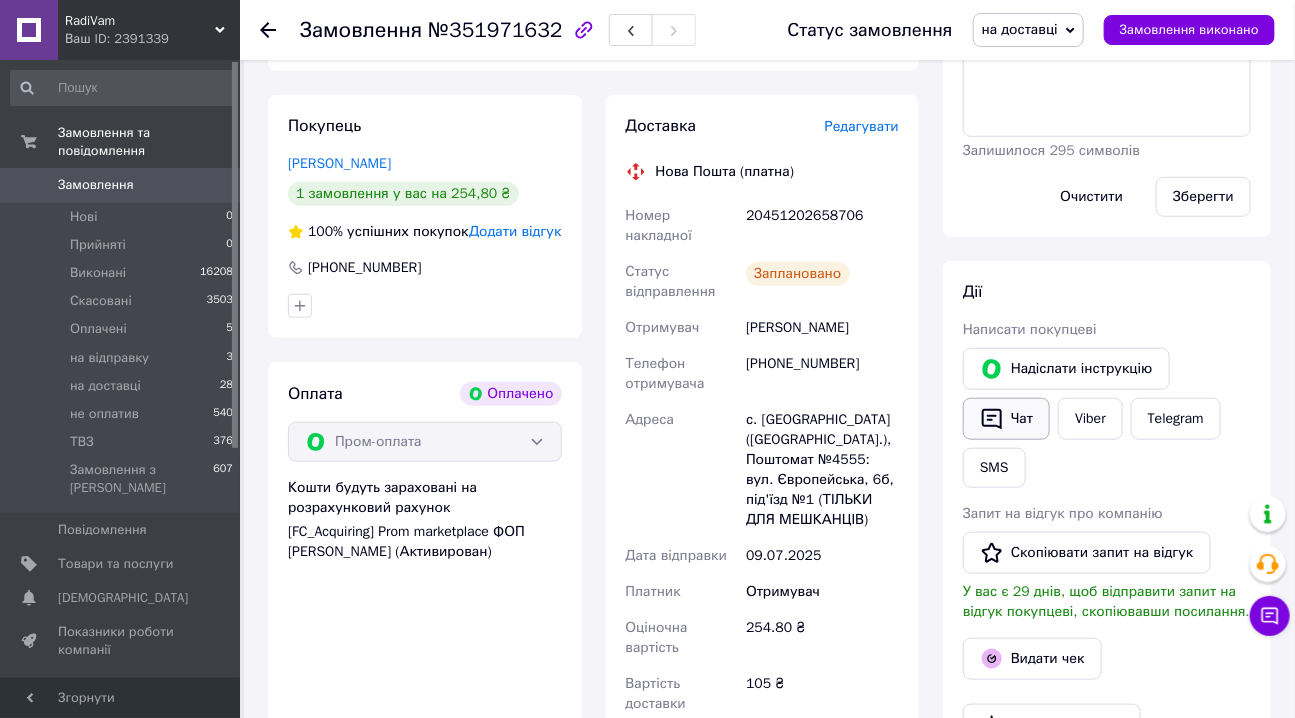click on "Чат" at bounding box center [1006, 419] 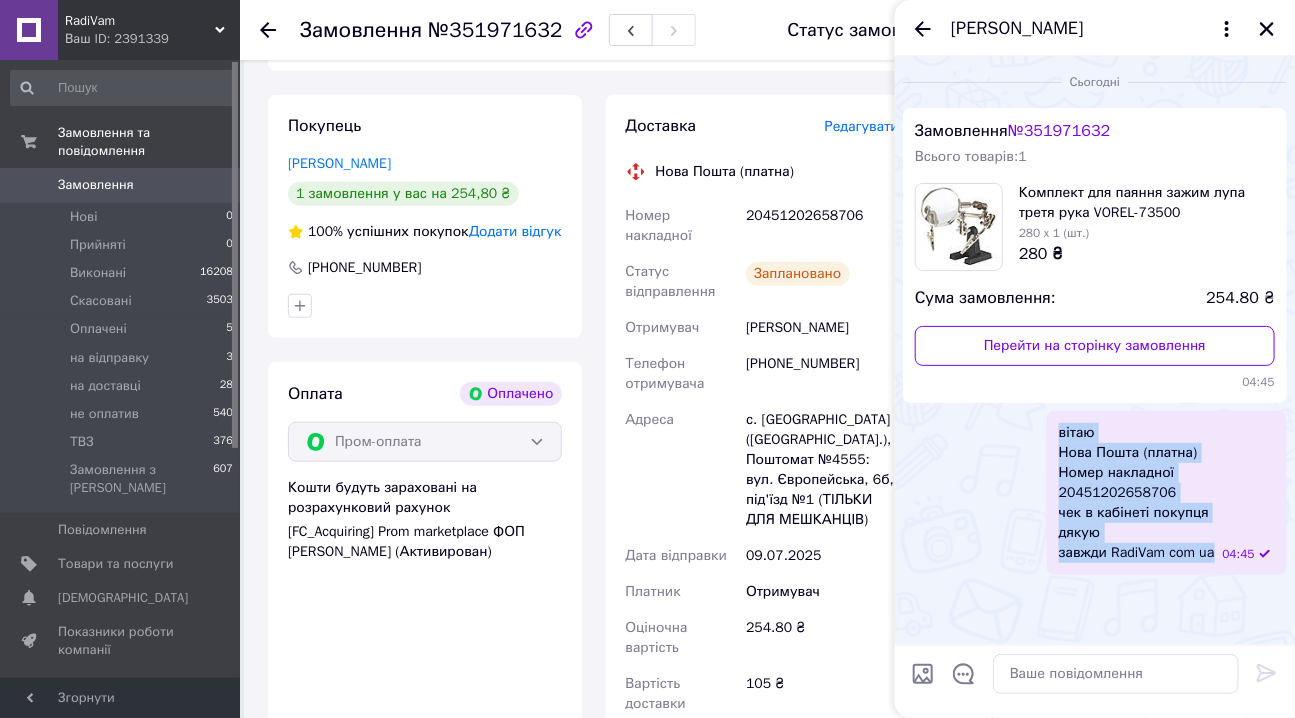 drag, startPoint x: 1067, startPoint y: 434, endPoint x: 1217, endPoint y: 552, distance: 190.85072 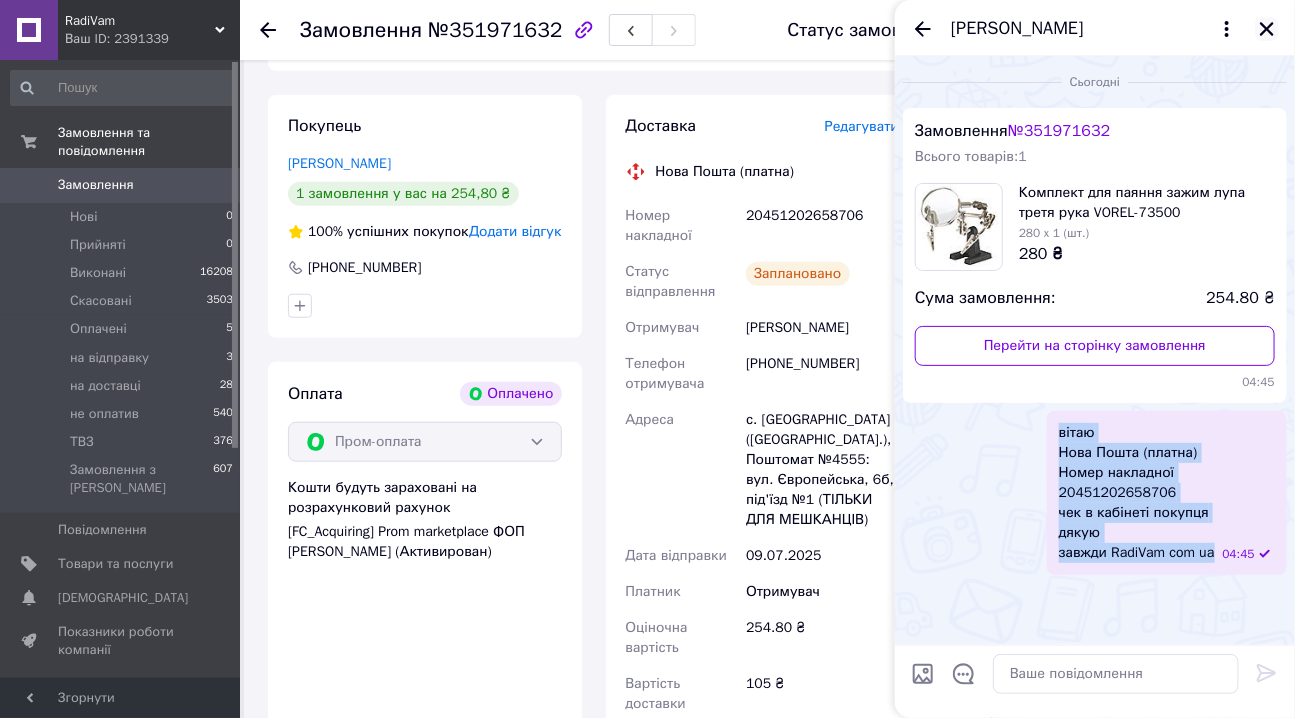 click 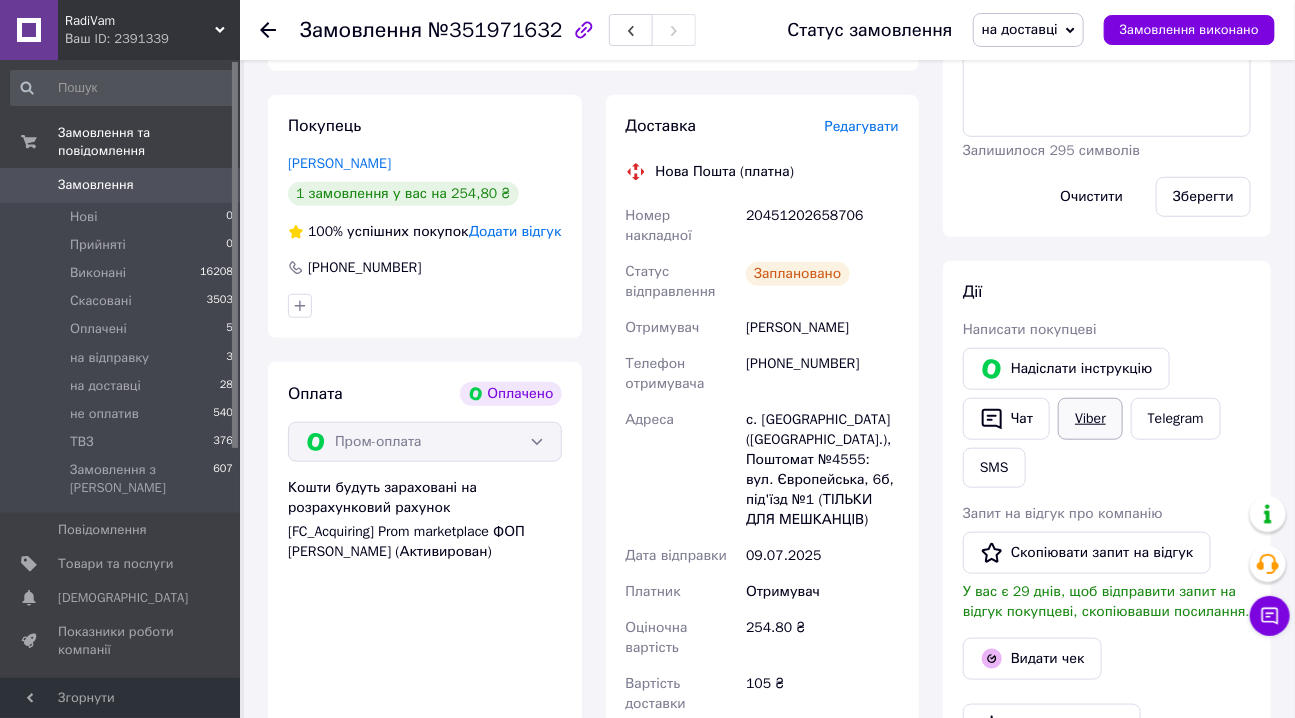 click on "Viber" at bounding box center [1090, 419] 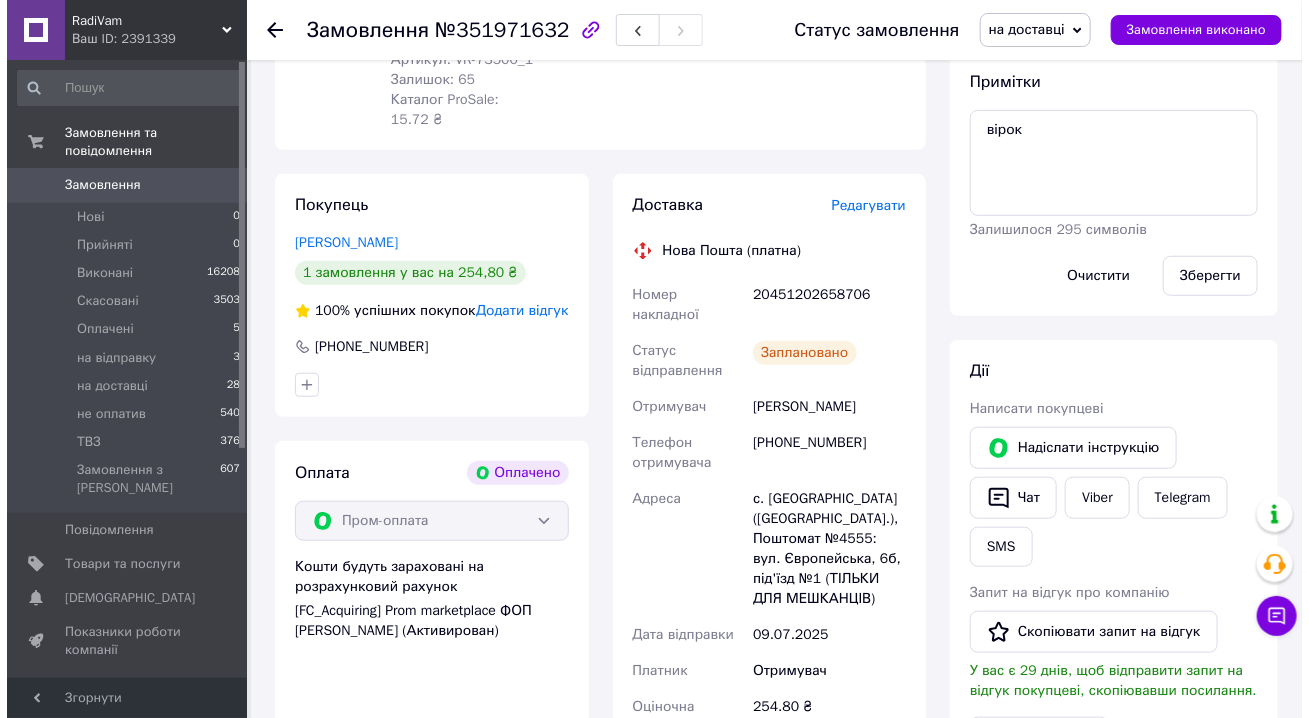 scroll, scrollTop: 454, scrollLeft: 0, axis: vertical 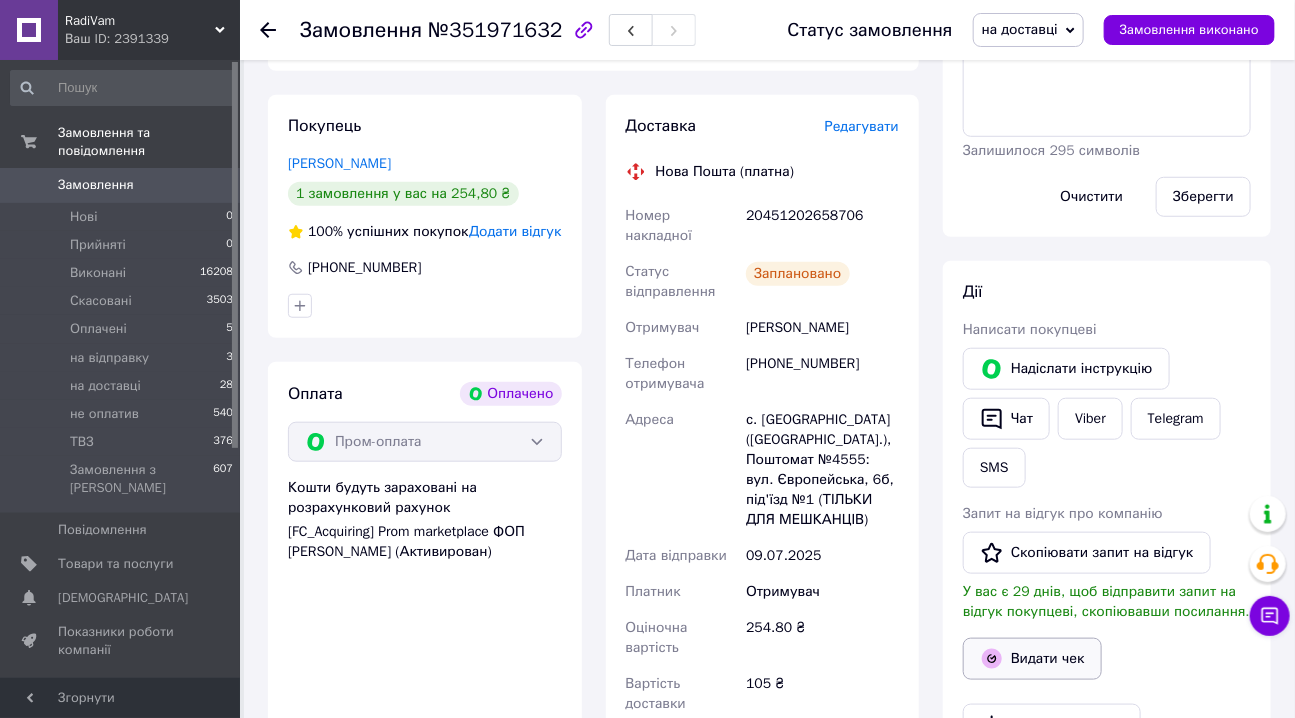 click on "Видати чек" at bounding box center (1032, 659) 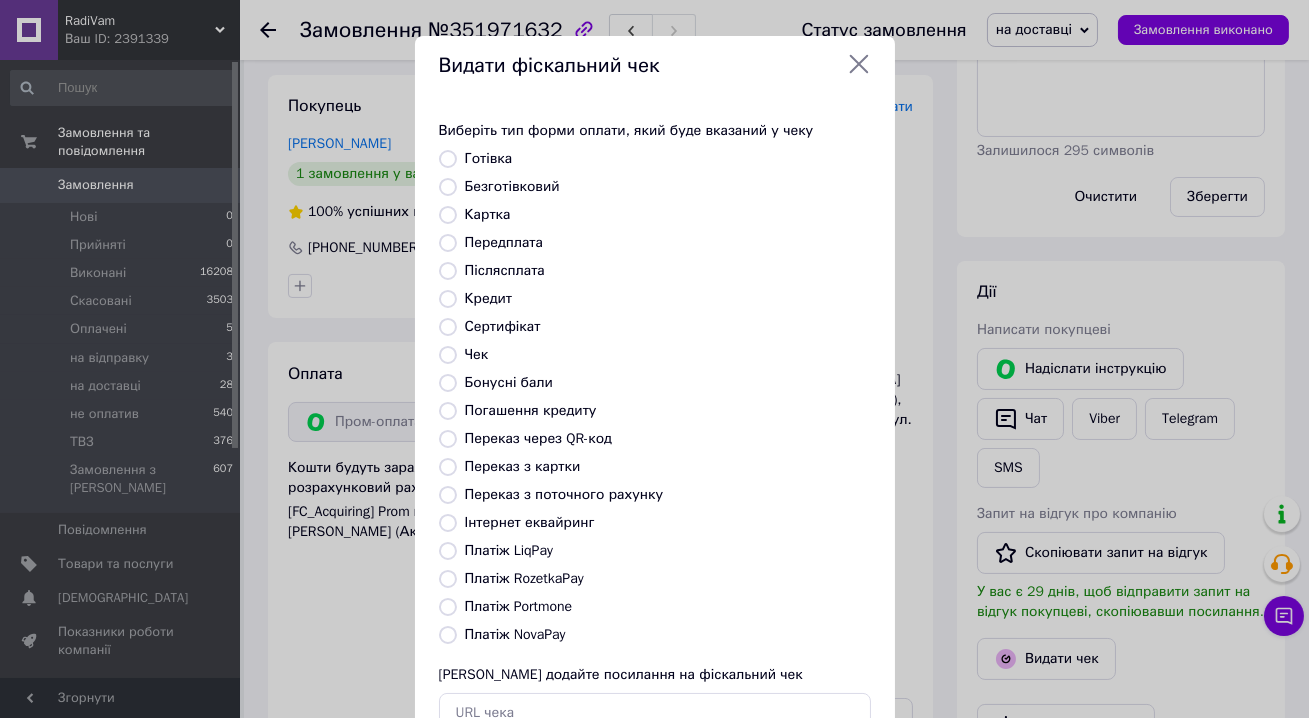 click on "Платіж RozetkaPay" at bounding box center (524, 578) 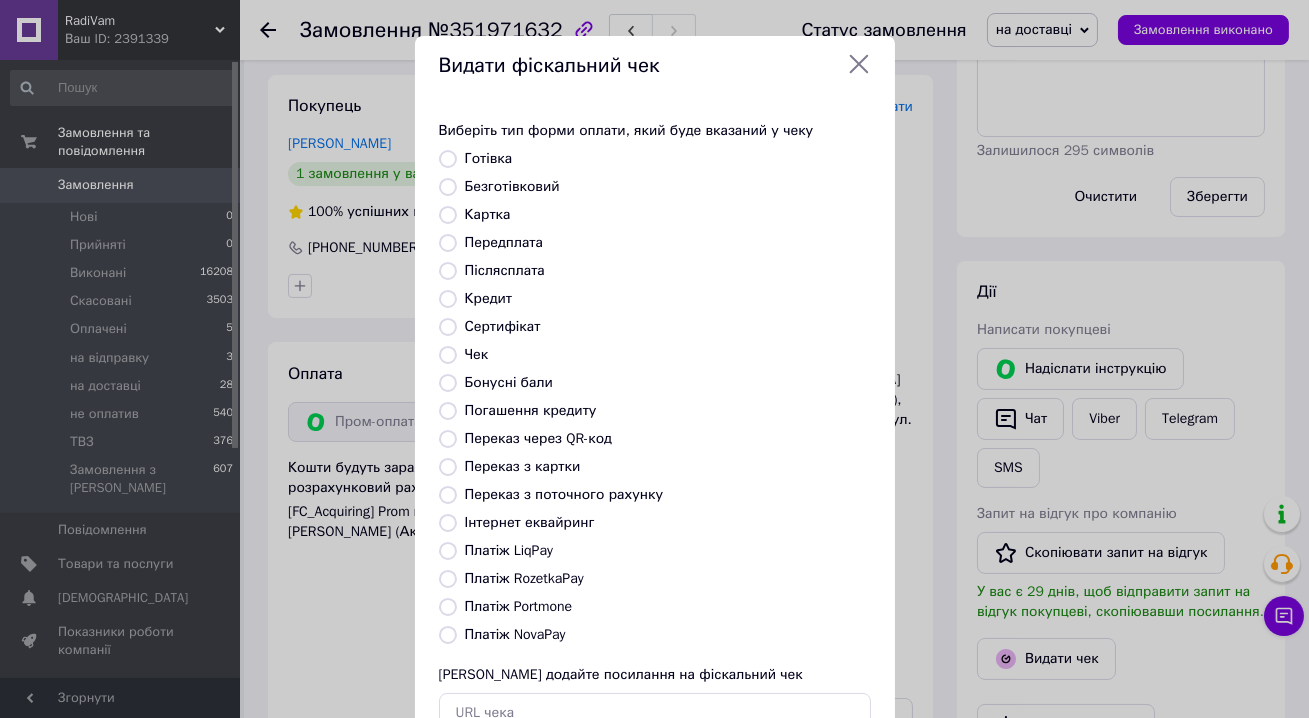 radio on "true" 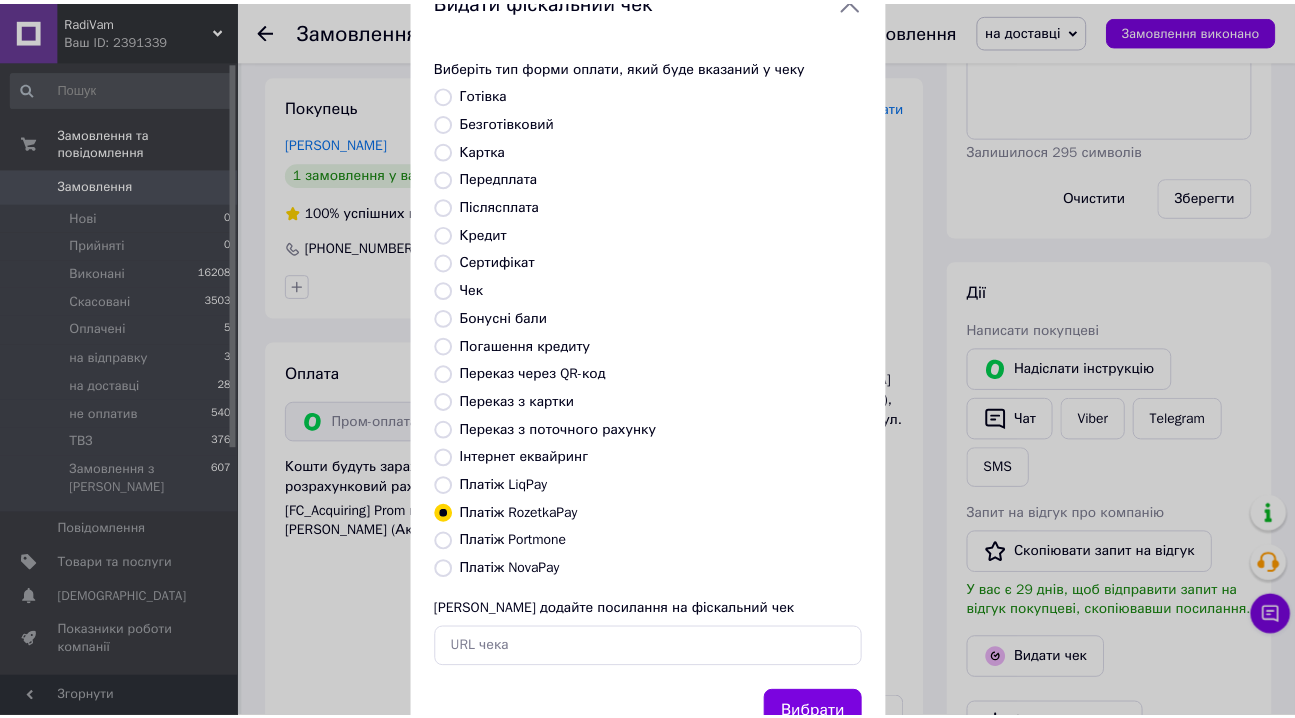 scroll, scrollTop: 140, scrollLeft: 0, axis: vertical 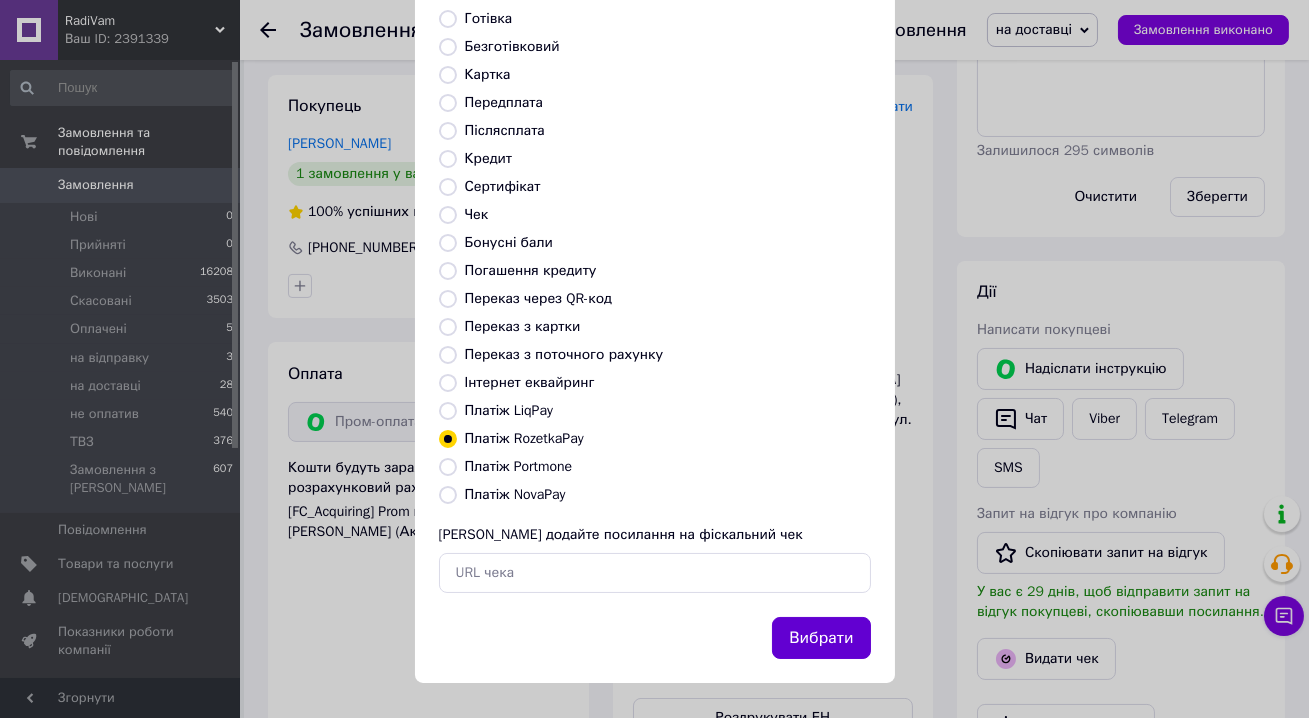 click on "Вибрати" at bounding box center (821, 638) 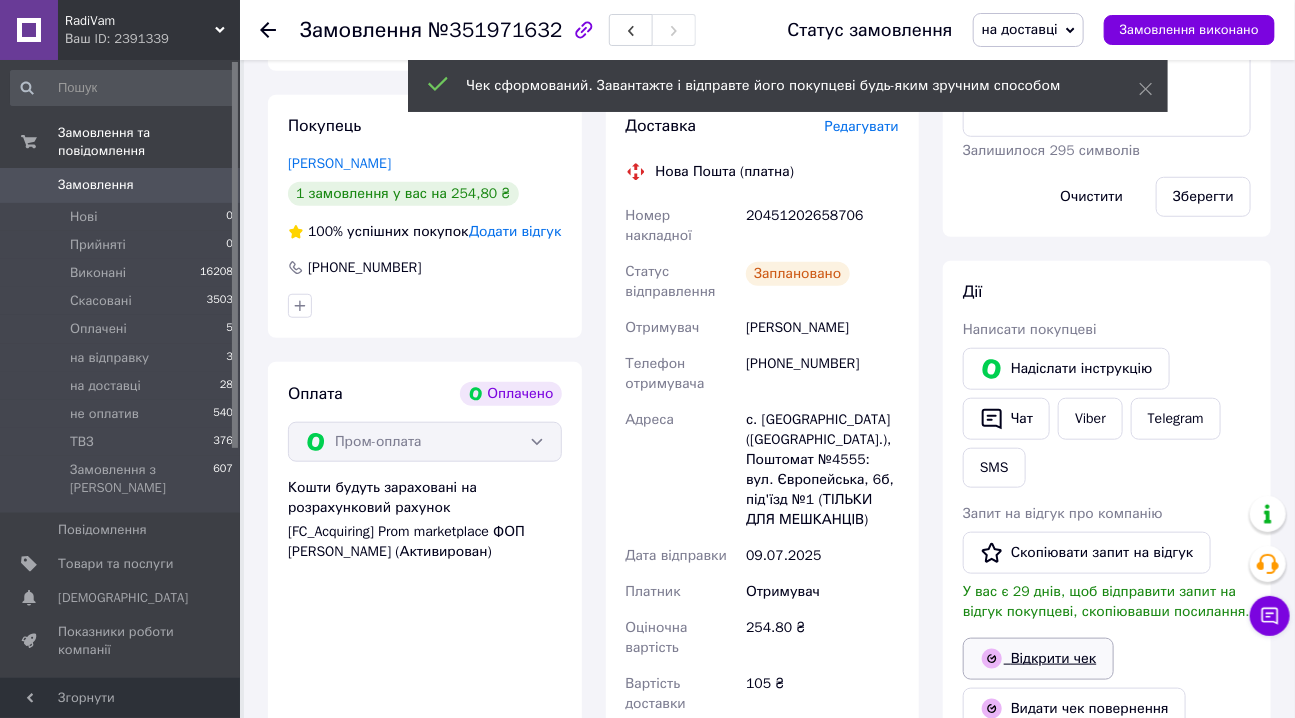 click on "Відкрити чек" at bounding box center [1038, 659] 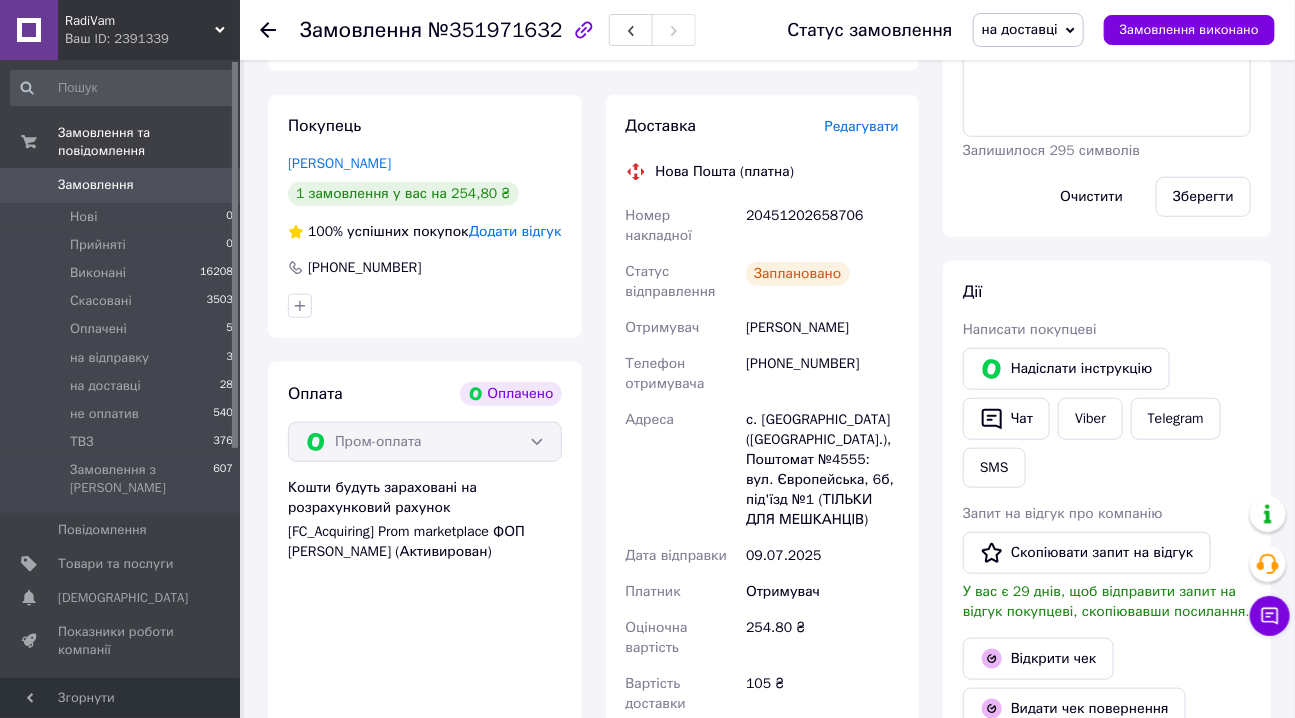 click on "Замовлення" at bounding box center [96, 185] 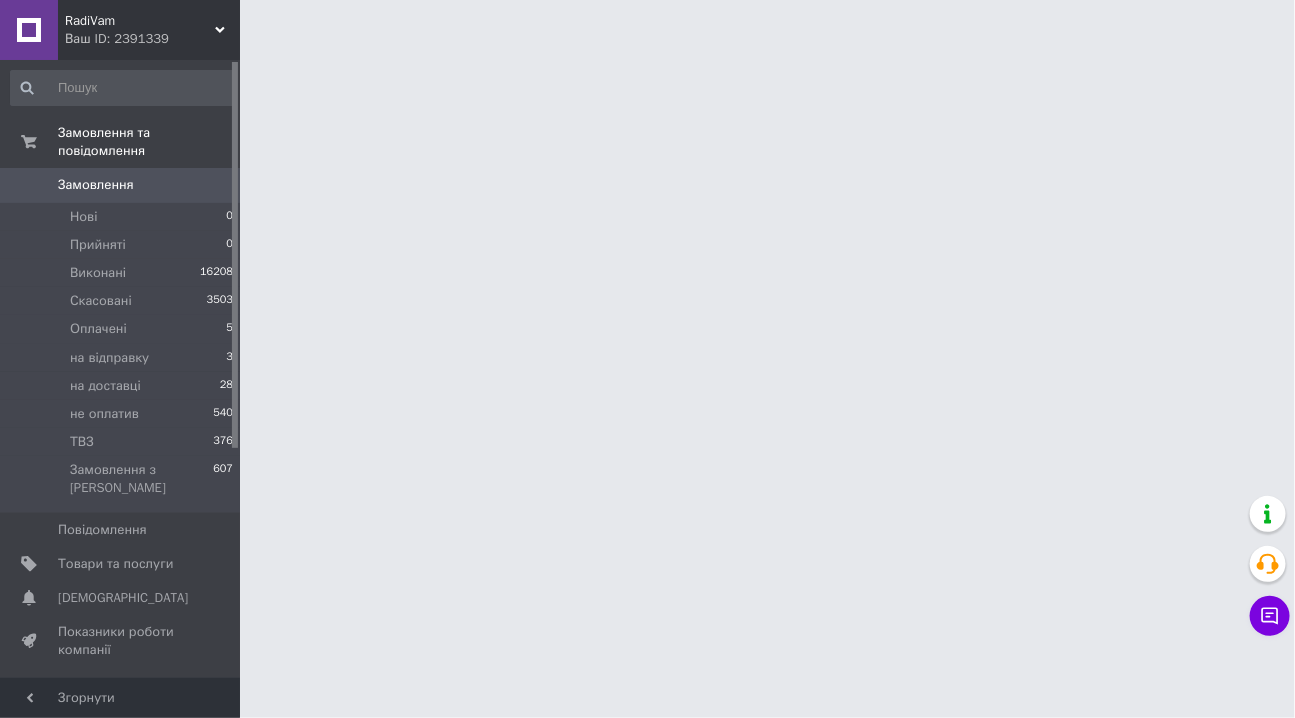 scroll, scrollTop: 0, scrollLeft: 0, axis: both 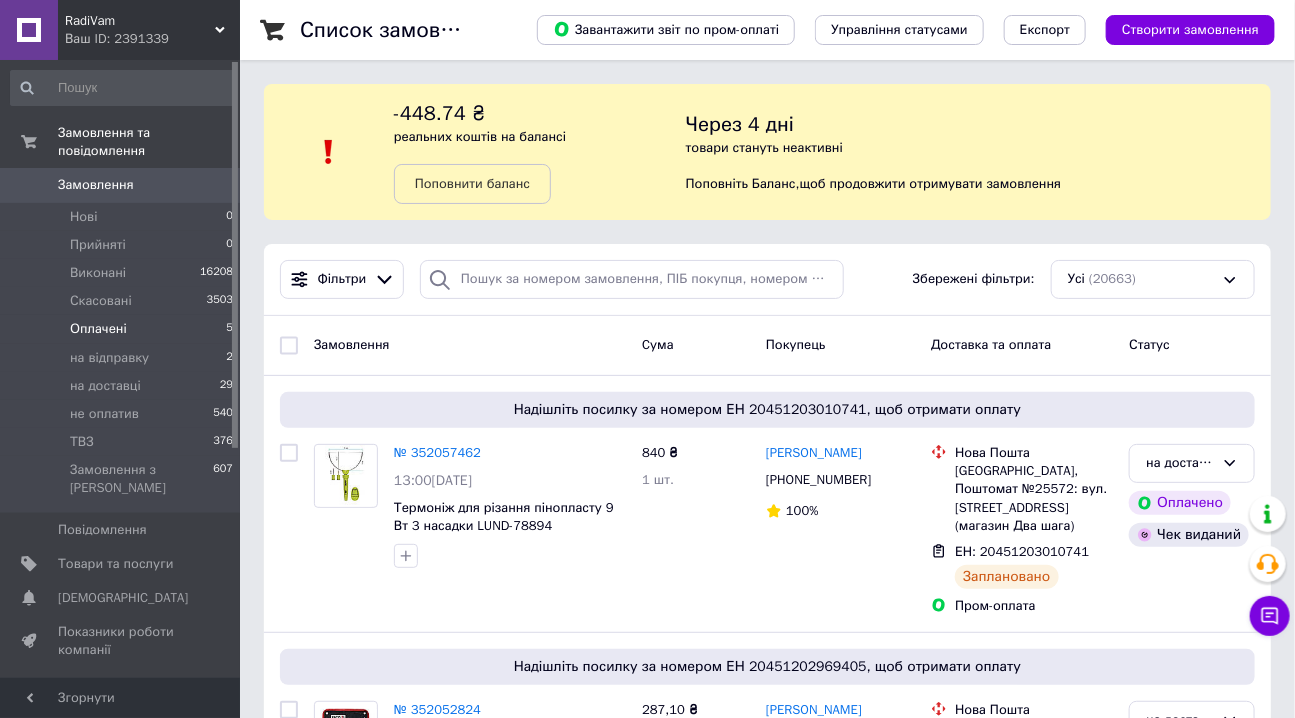 click on "Оплачені" at bounding box center [98, 329] 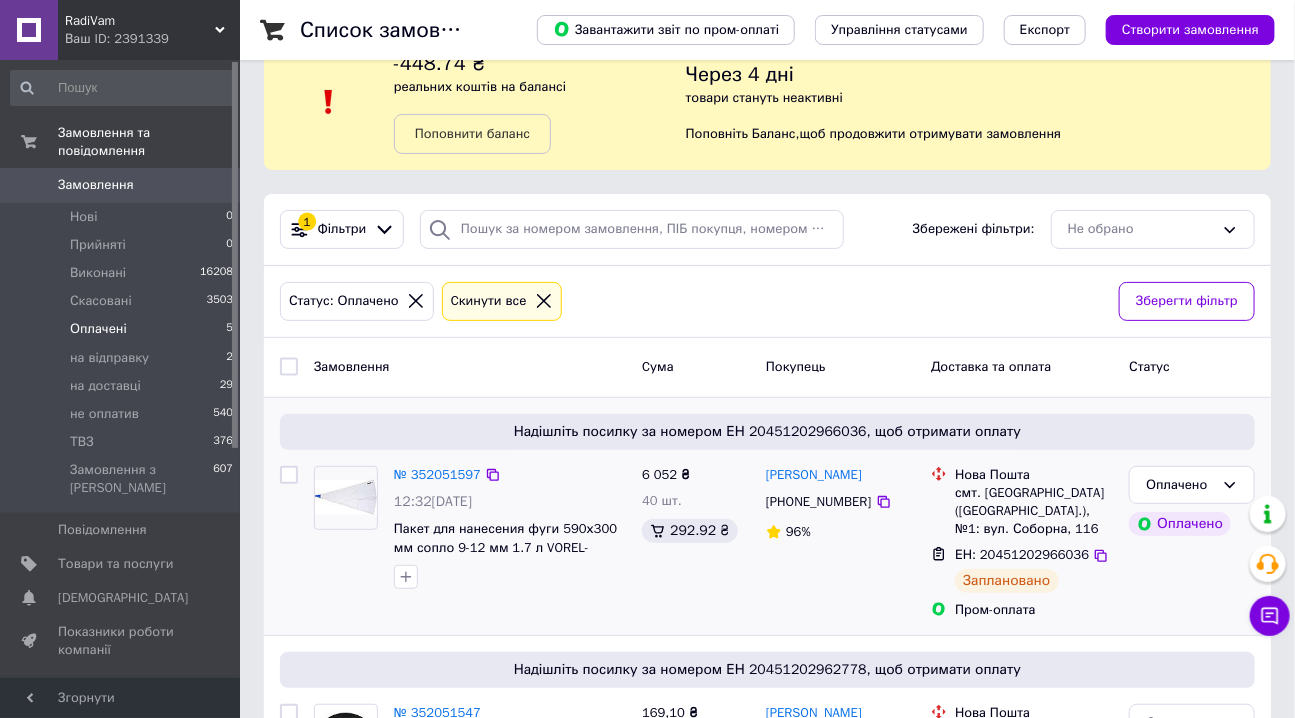 scroll, scrollTop: 0, scrollLeft: 0, axis: both 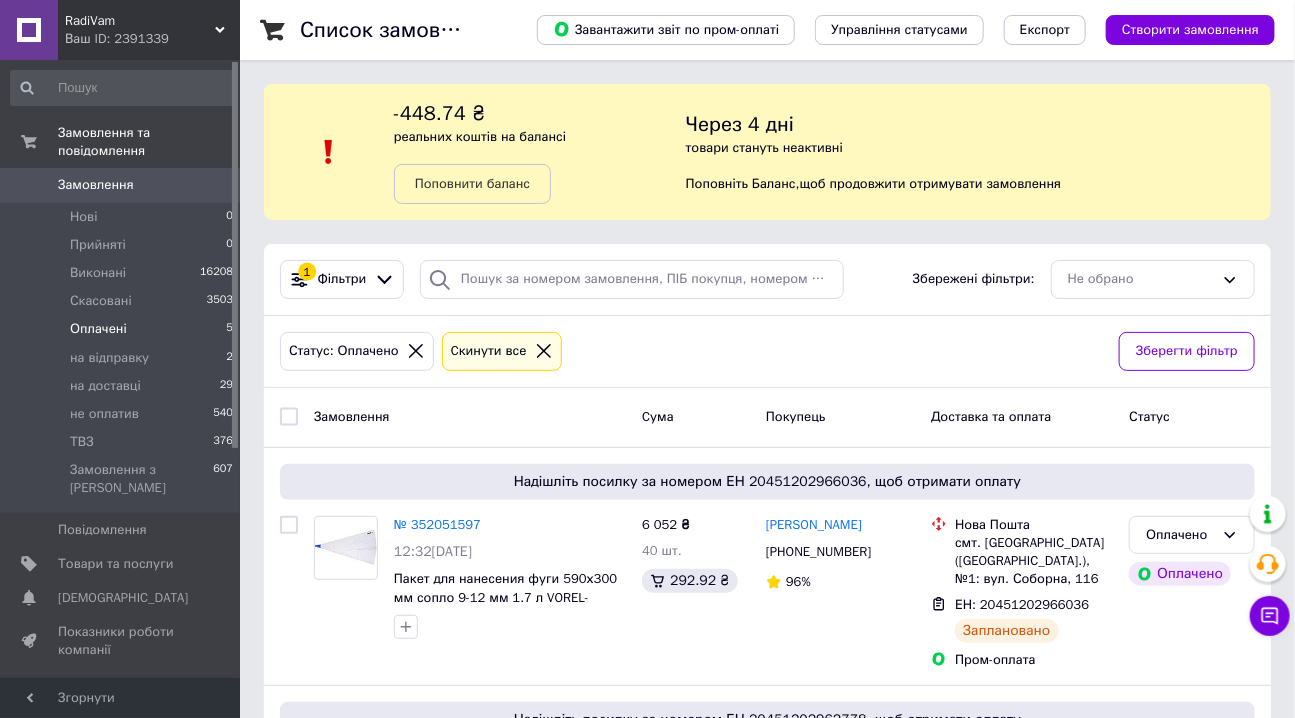 click on "Замовлення" at bounding box center [96, 185] 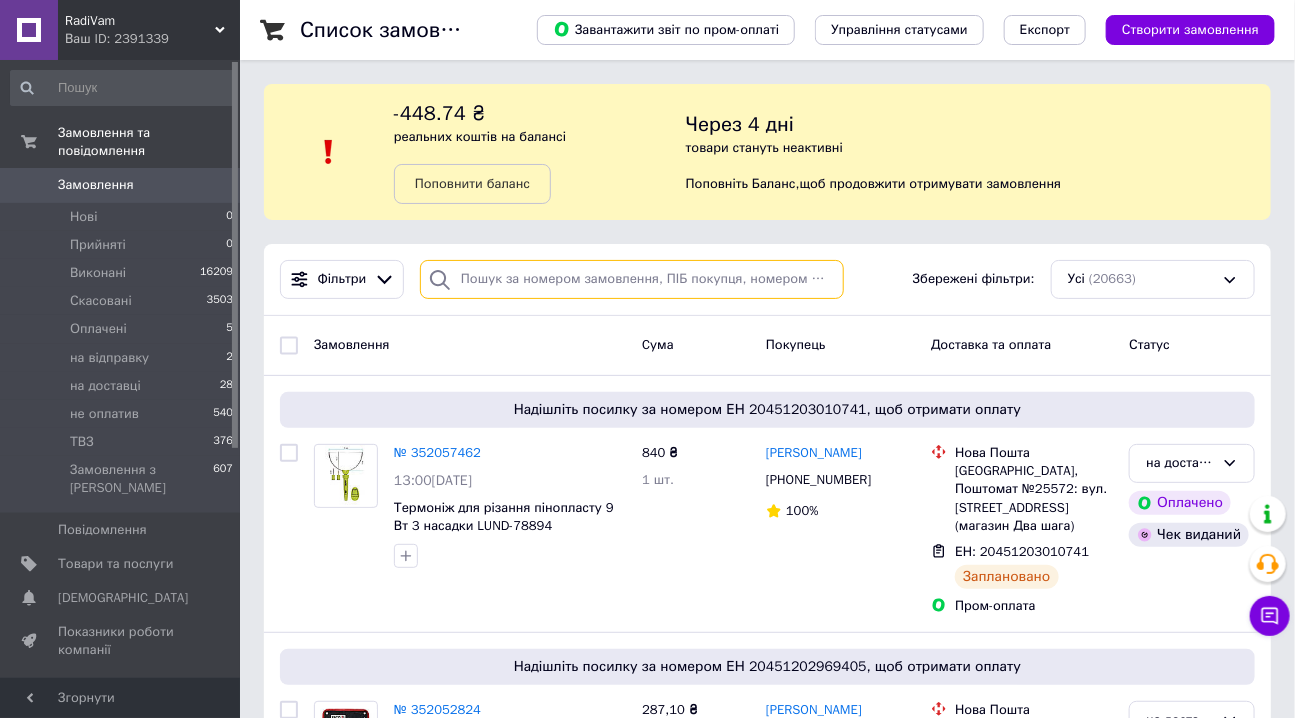 click at bounding box center [632, 279] 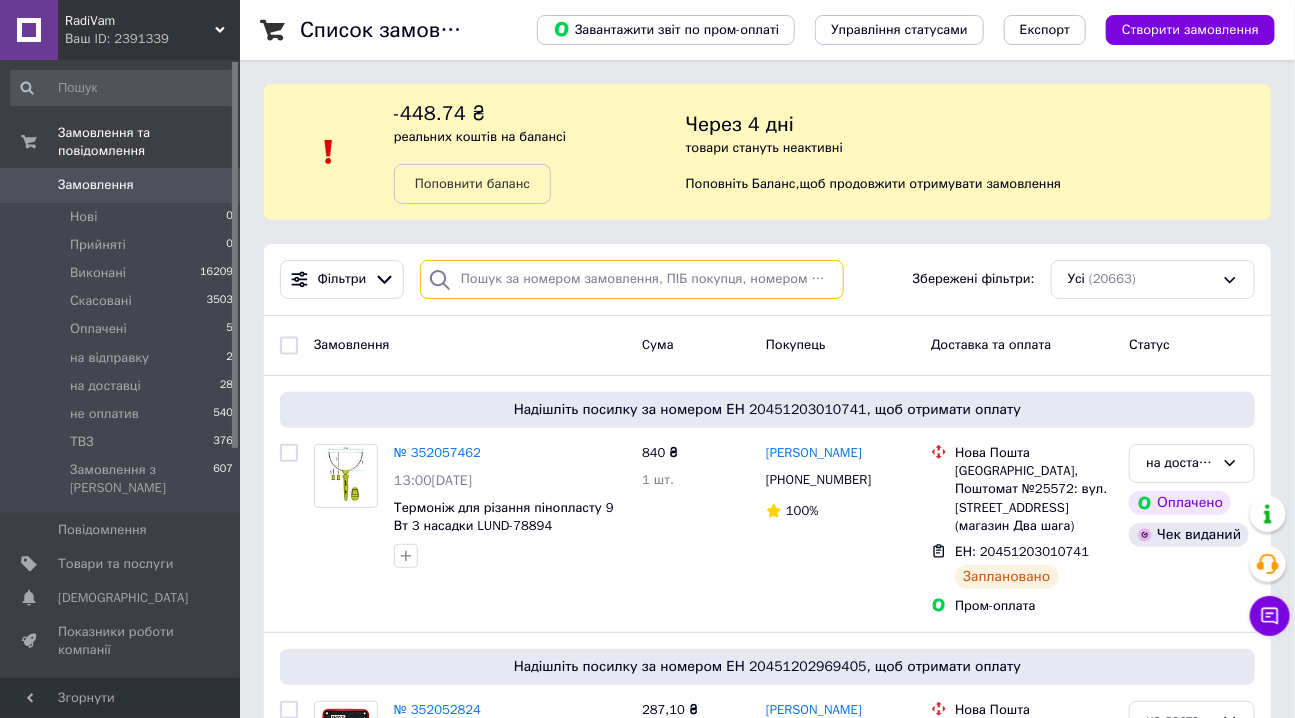 paste on "380986309657" 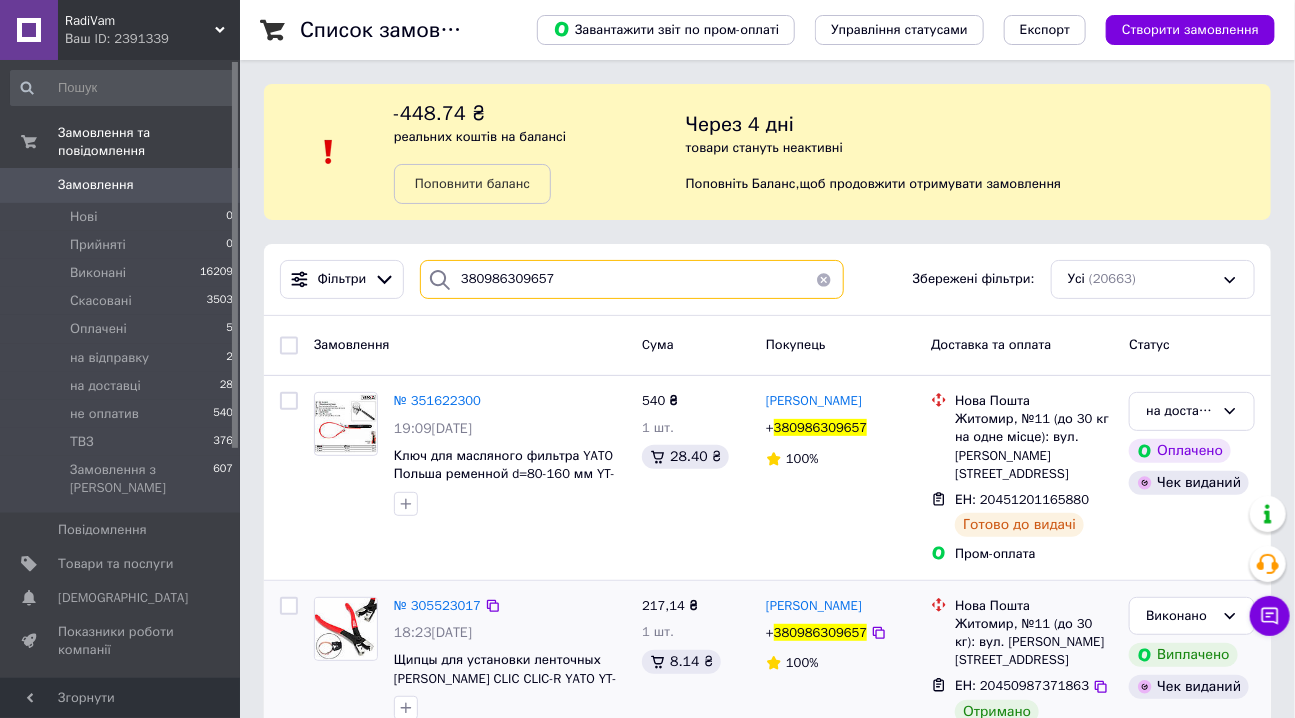 type on "380986309657" 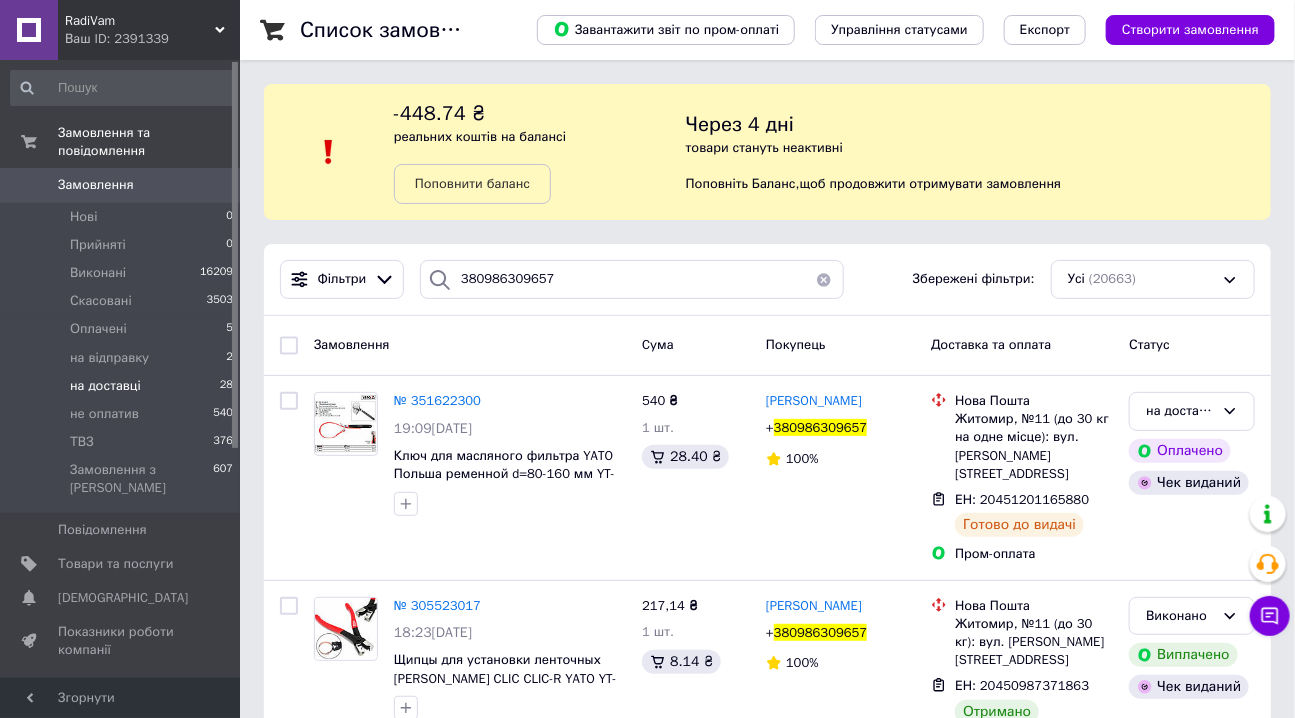 click on "на доставці" at bounding box center (105, 386) 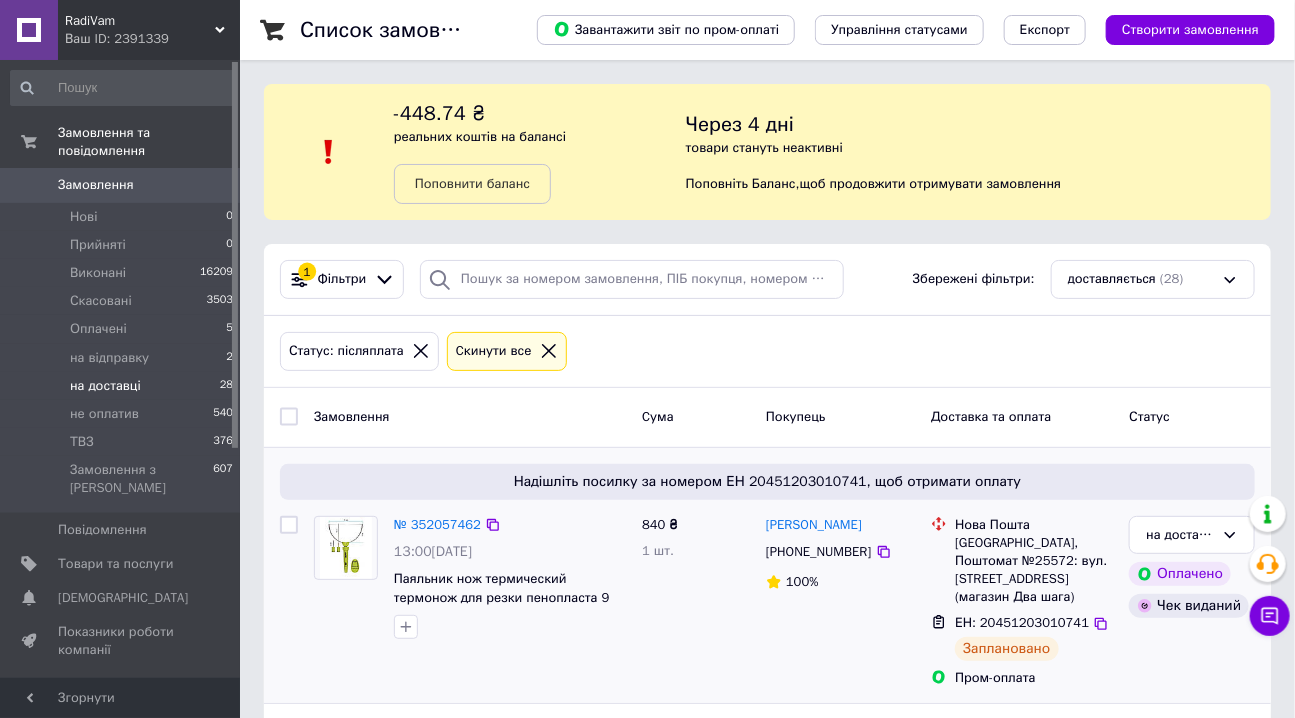 click on "№ 352057462 13:00[DATE] Паяльник нож термический термонож для резки пенопласта 9 Вт 3 насадки LUND-78894" at bounding box center (470, 602) 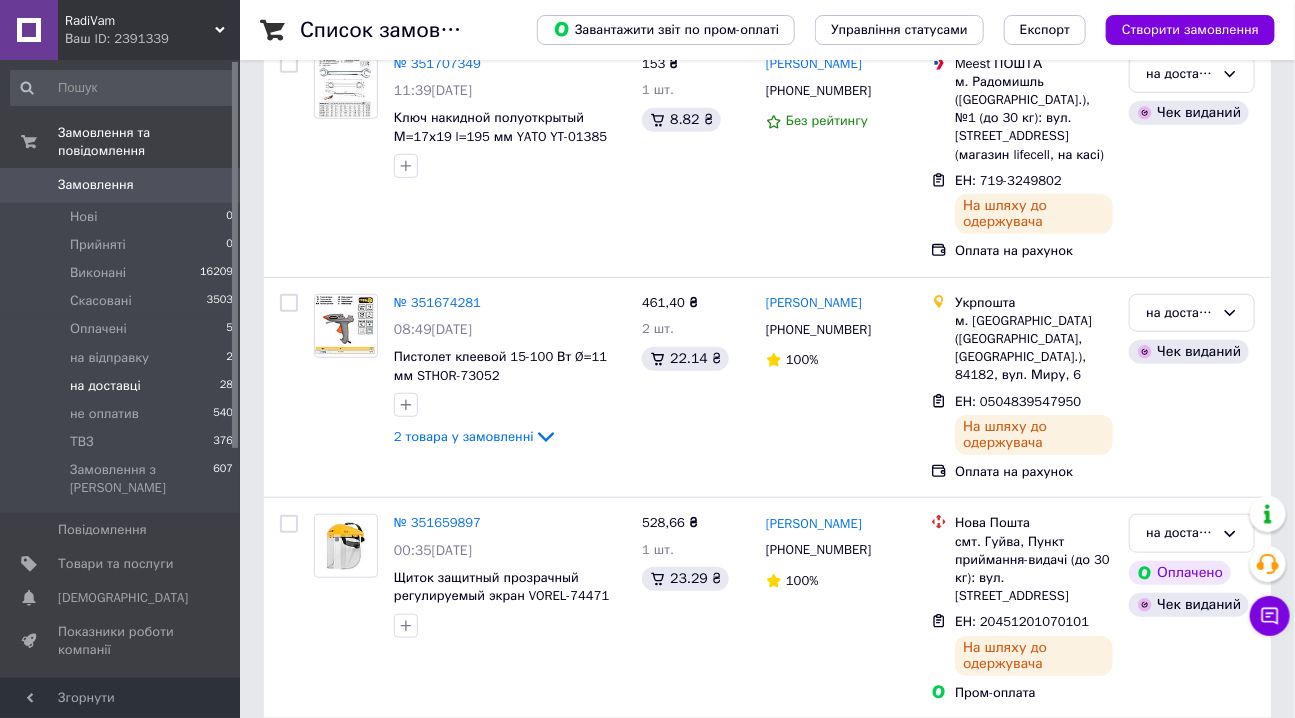 scroll, scrollTop: 4008, scrollLeft: 0, axis: vertical 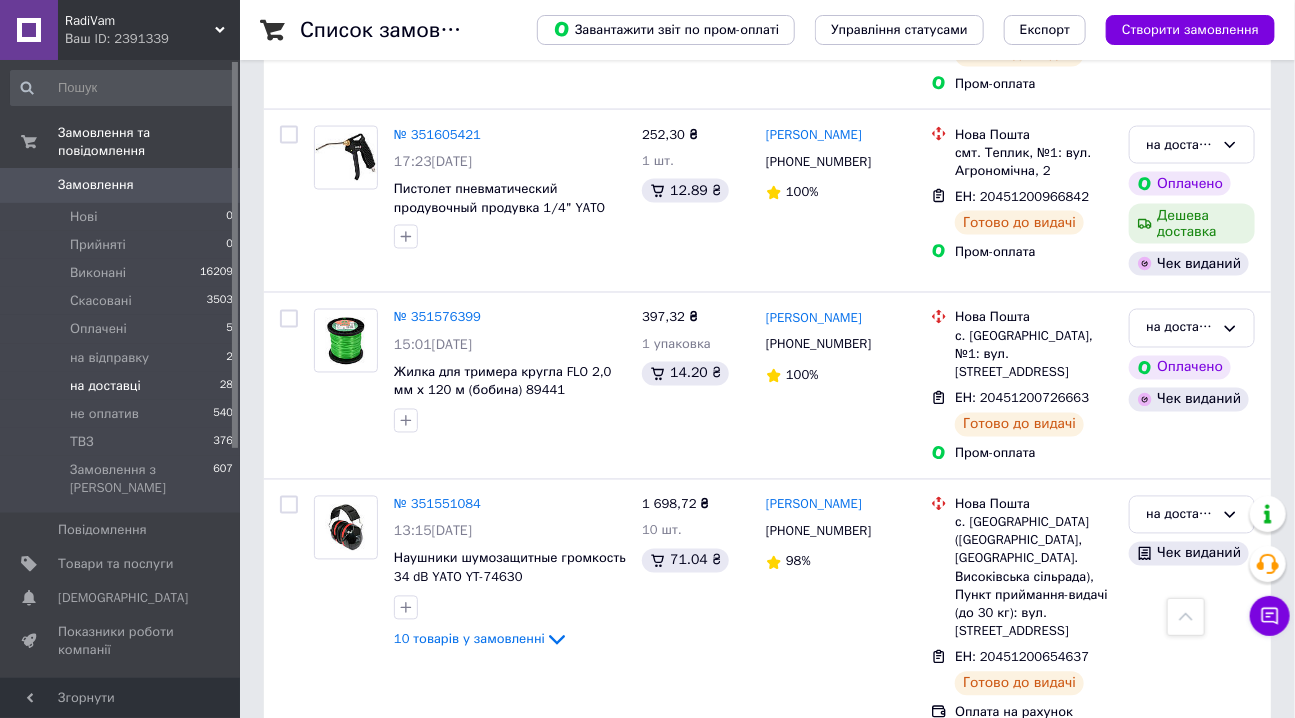 click on "Наступна" at bounding box center [405, 972] 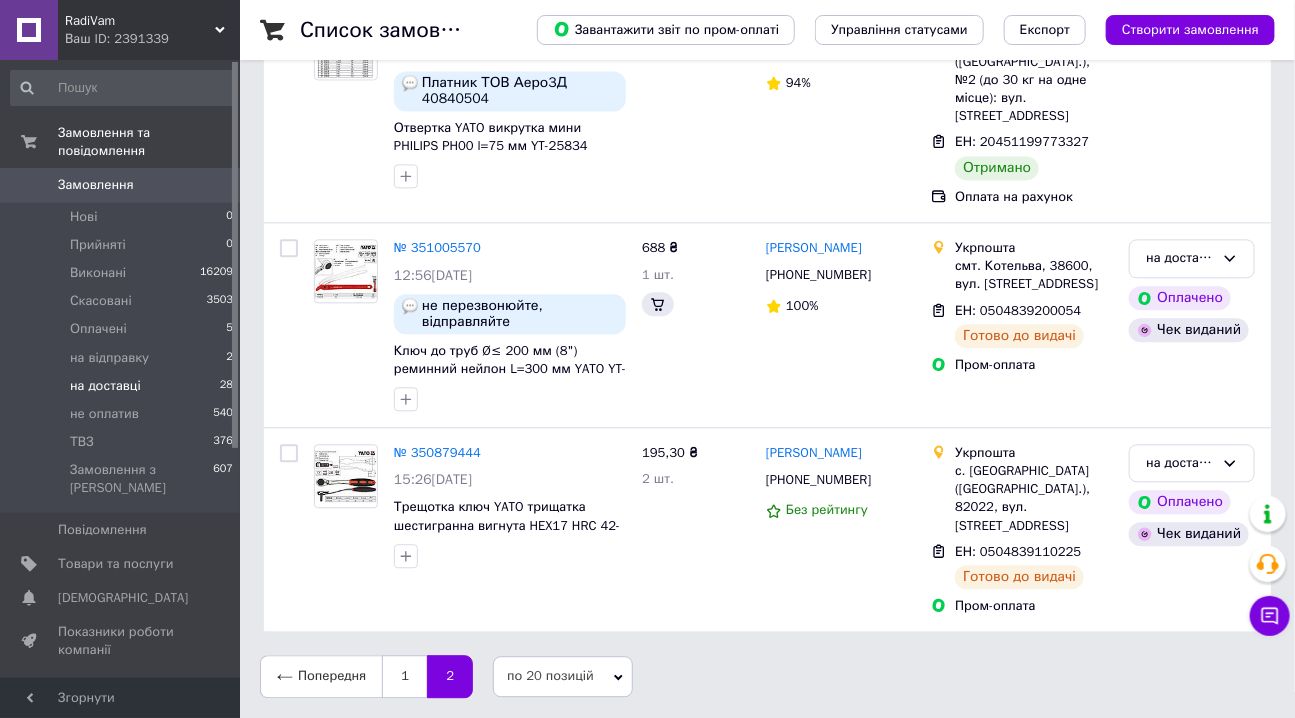 scroll, scrollTop: 0, scrollLeft: 0, axis: both 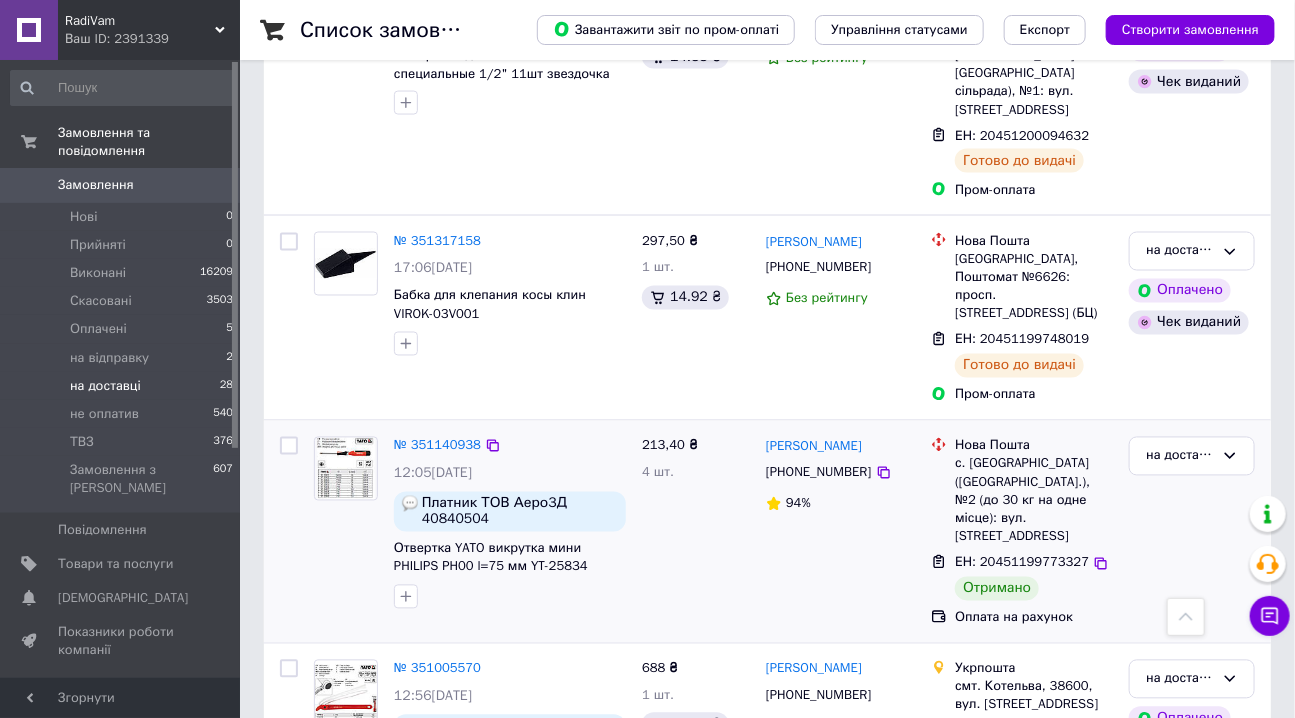 click at bounding box center [289, 446] 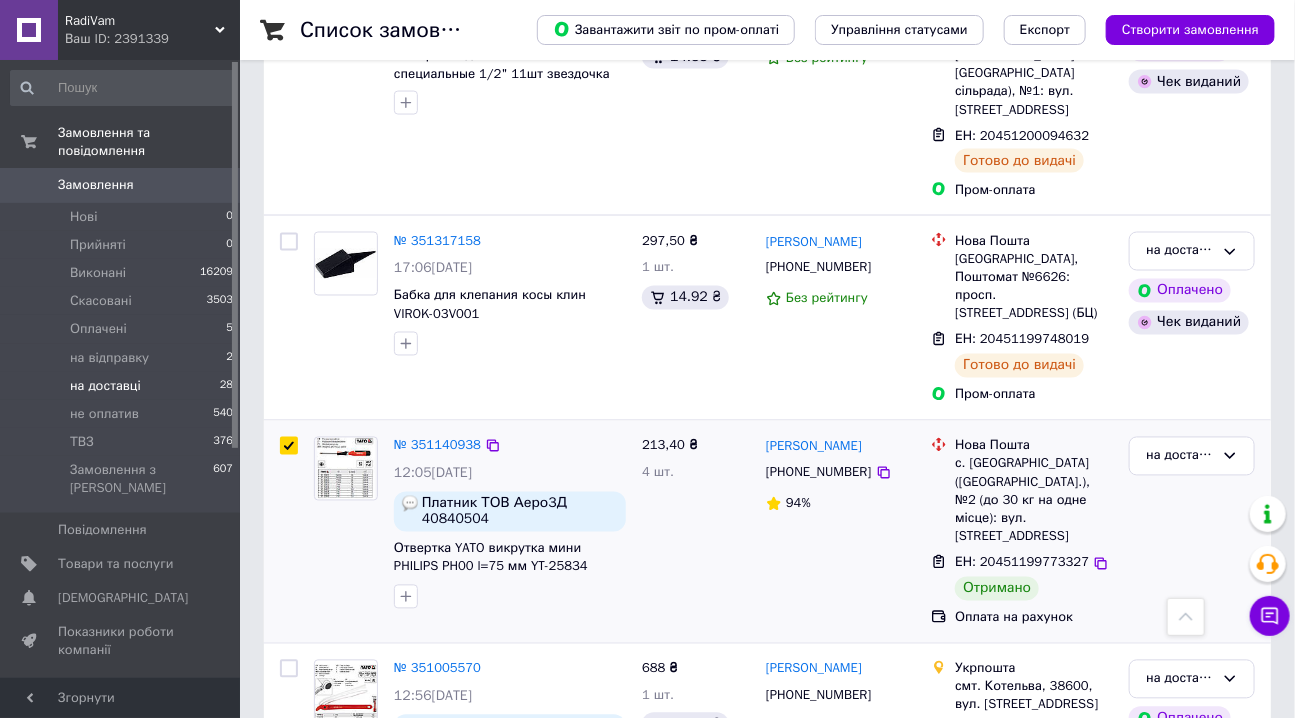 checkbox on "true" 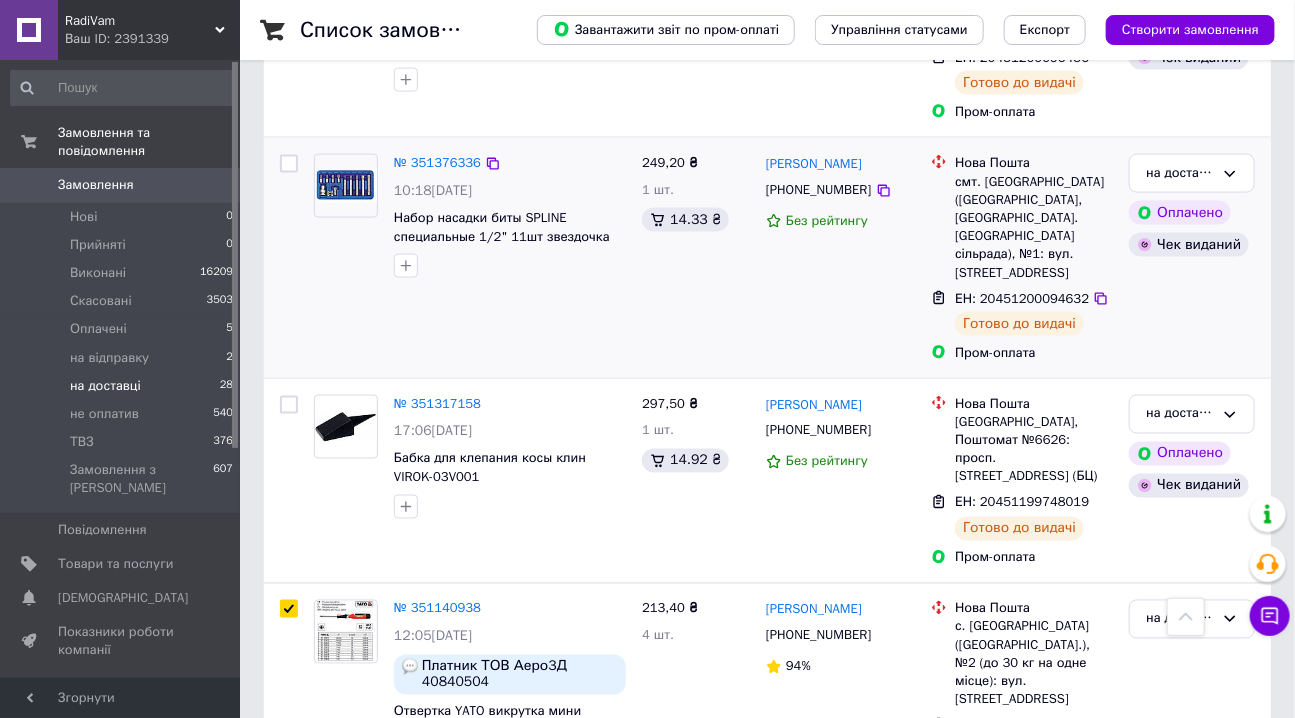 scroll, scrollTop: 1090, scrollLeft: 0, axis: vertical 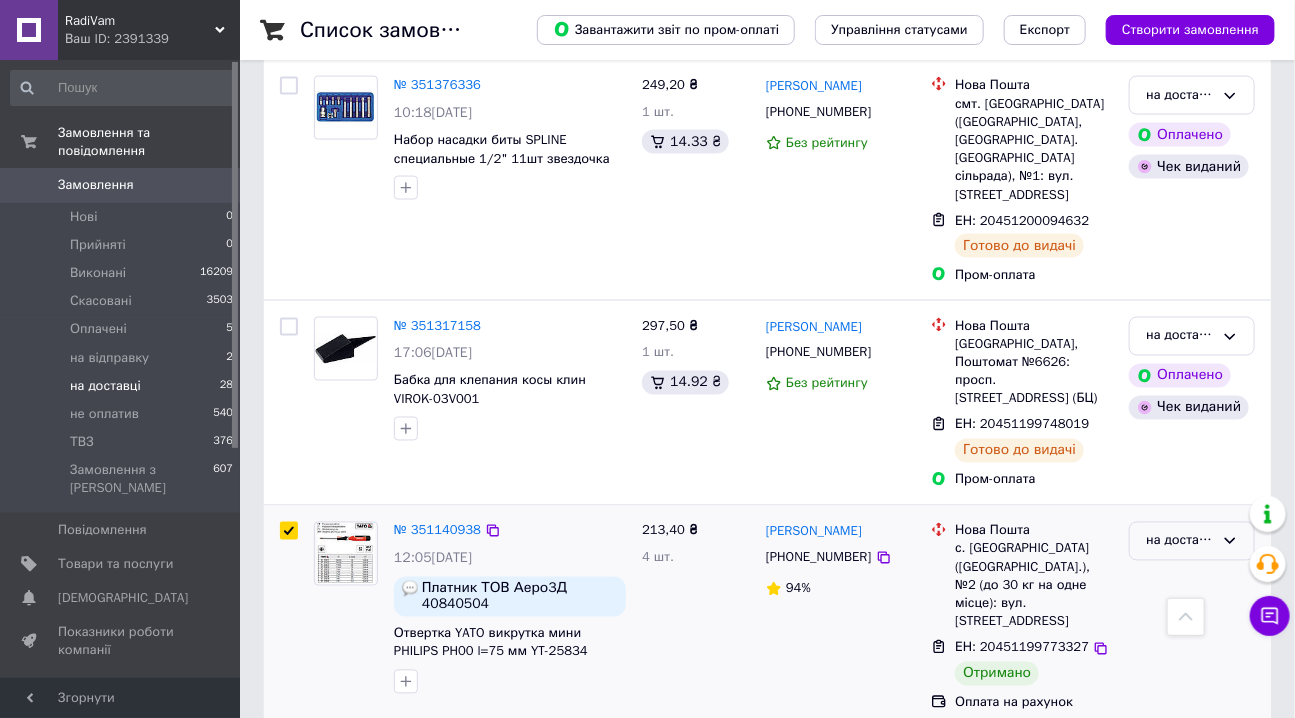click on "на доставці" at bounding box center (1180, 541) 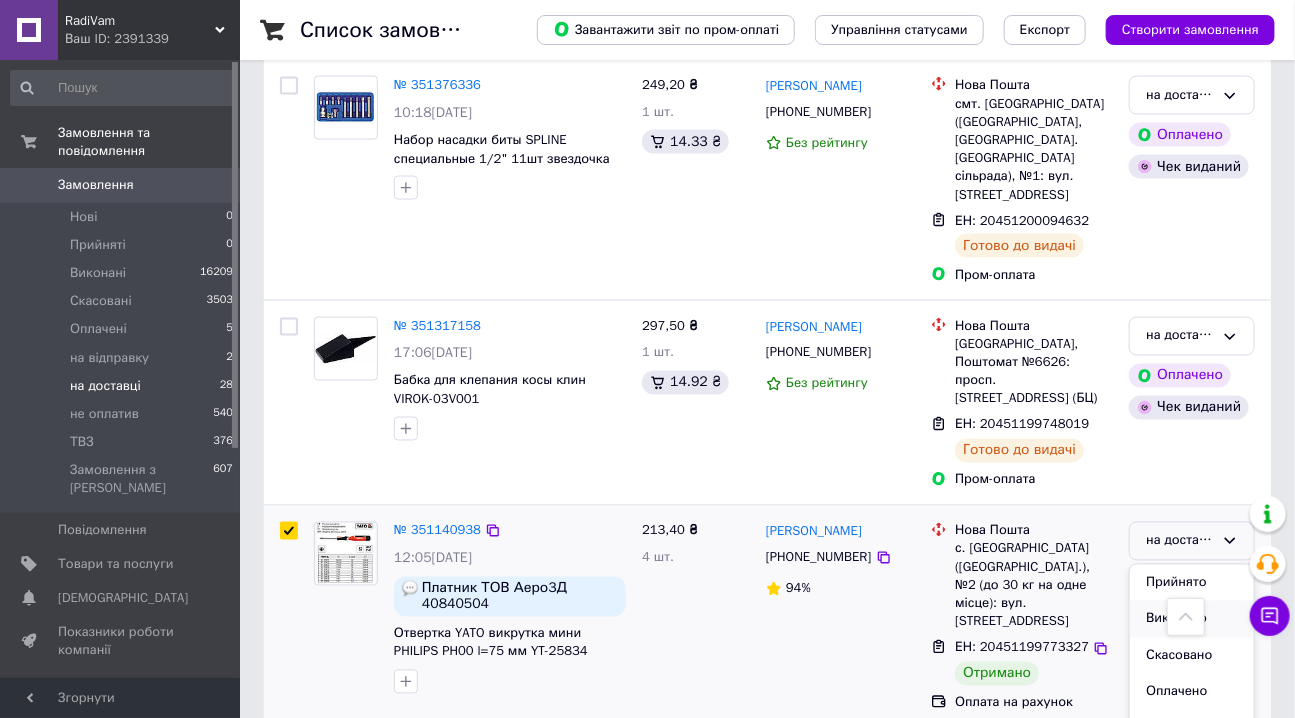 click on "Виконано" at bounding box center (1192, 619) 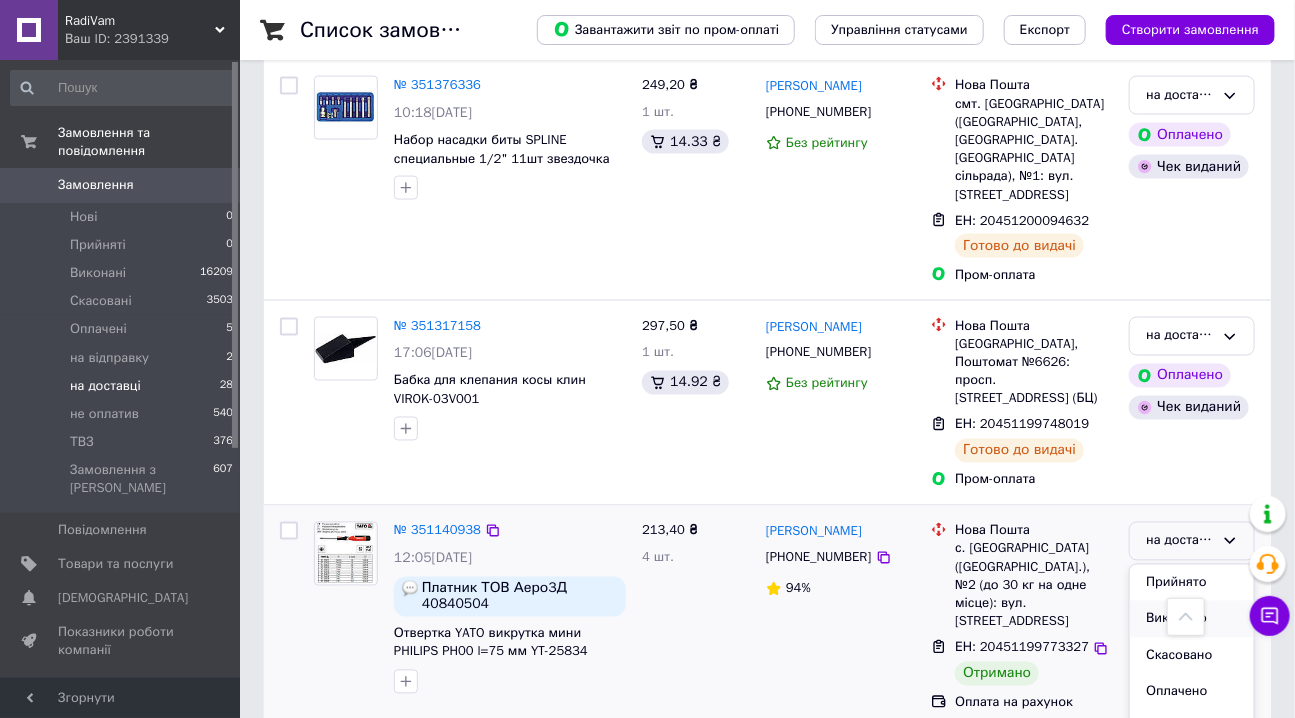 checkbox on "false" 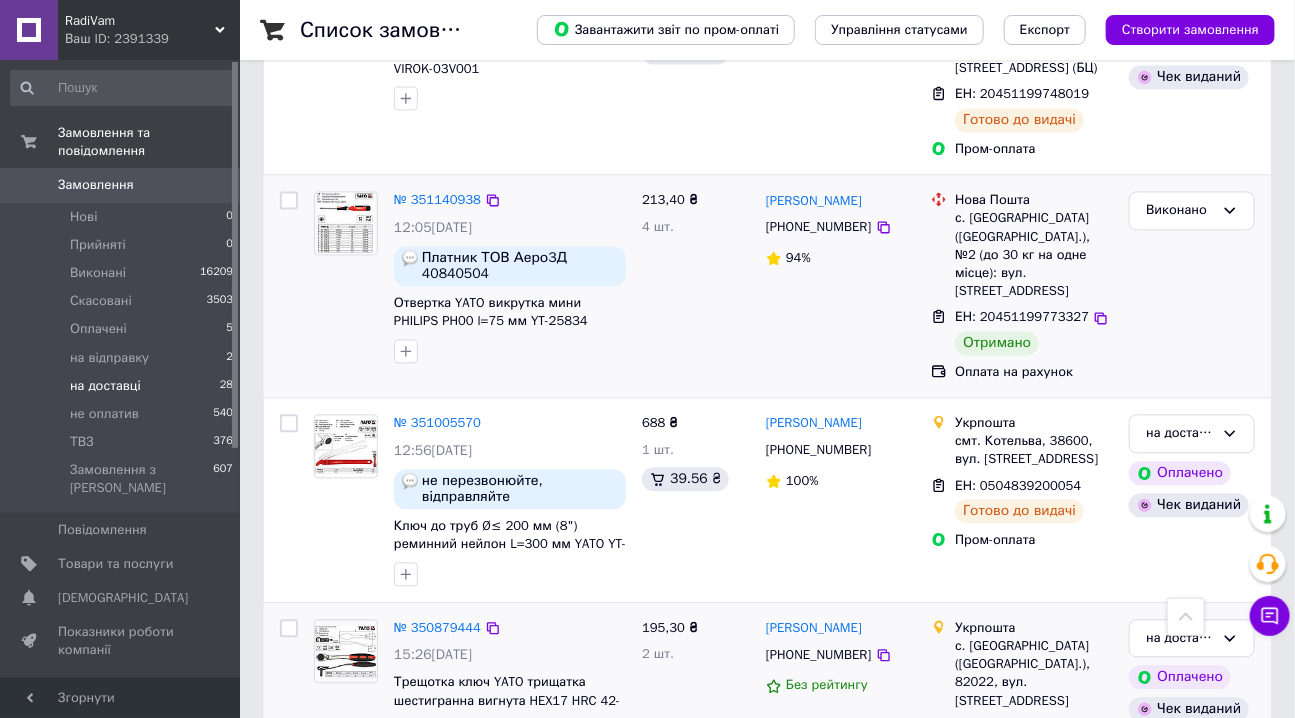 scroll, scrollTop: 1448, scrollLeft: 0, axis: vertical 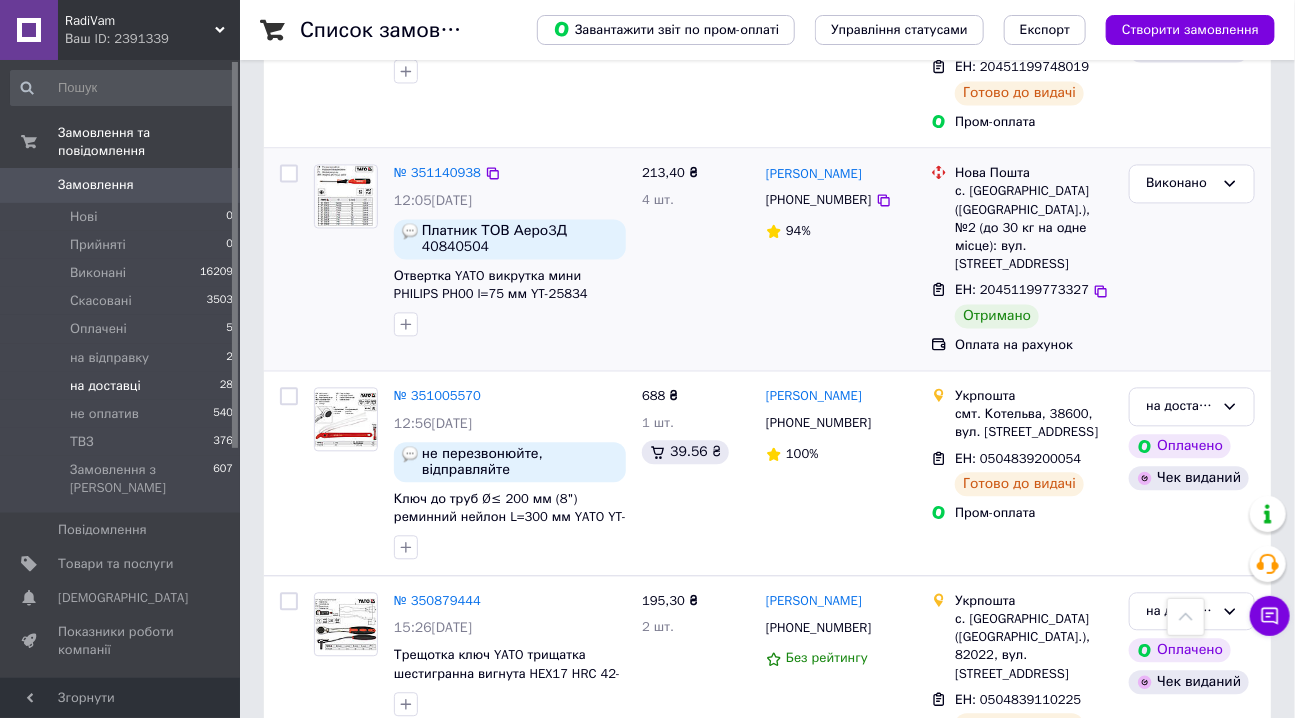 click on "1" at bounding box center [404, 824] 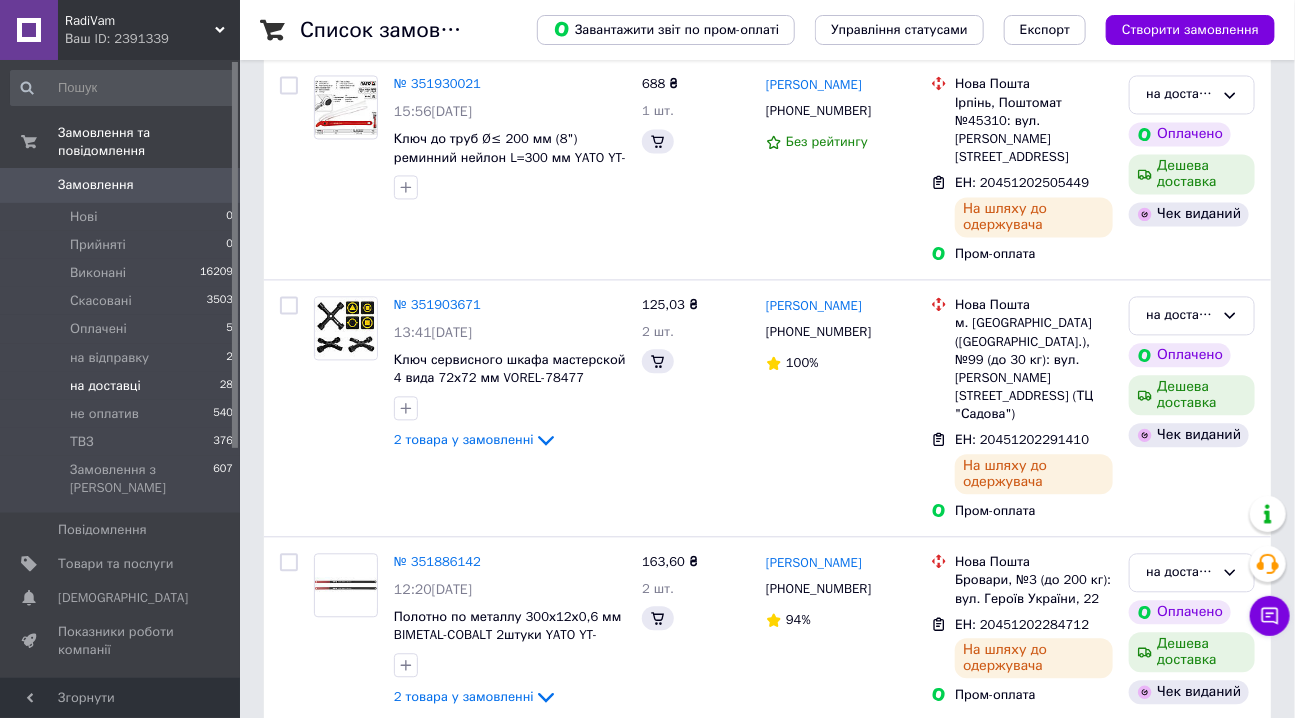 scroll, scrollTop: 0, scrollLeft: 0, axis: both 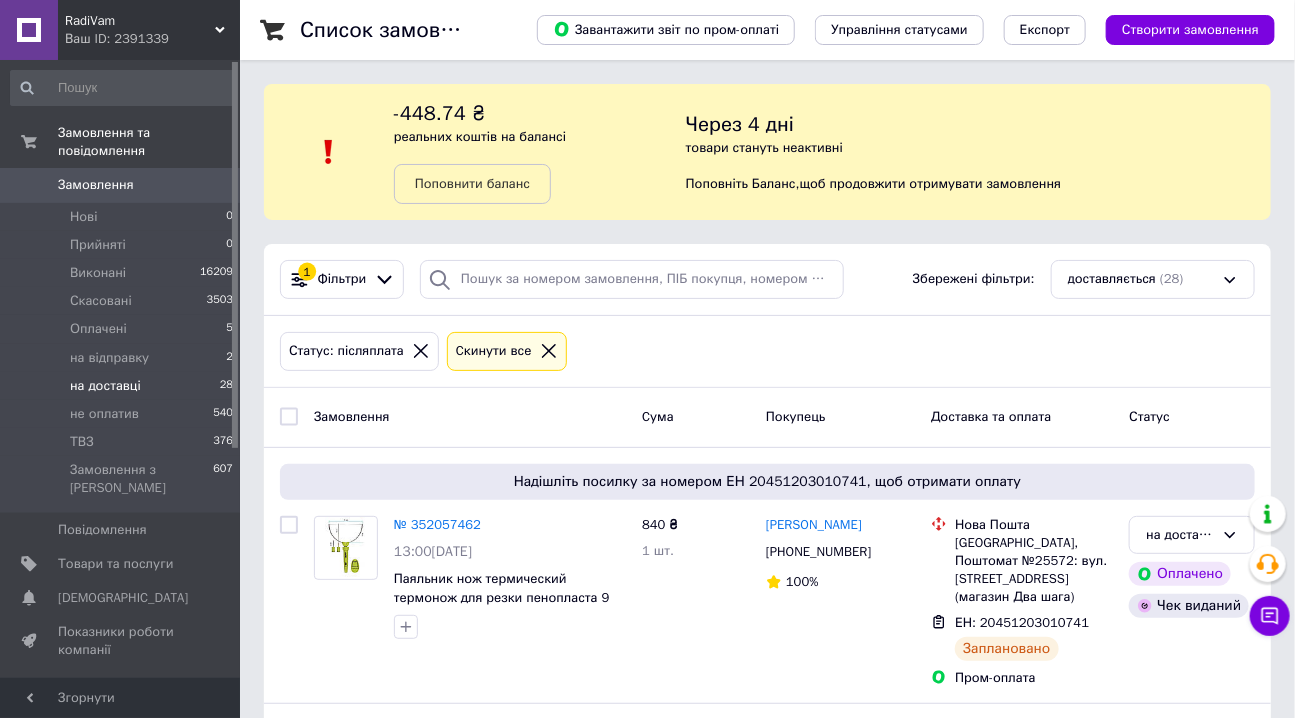 click on "Замовлення 0" at bounding box center (122, 185) 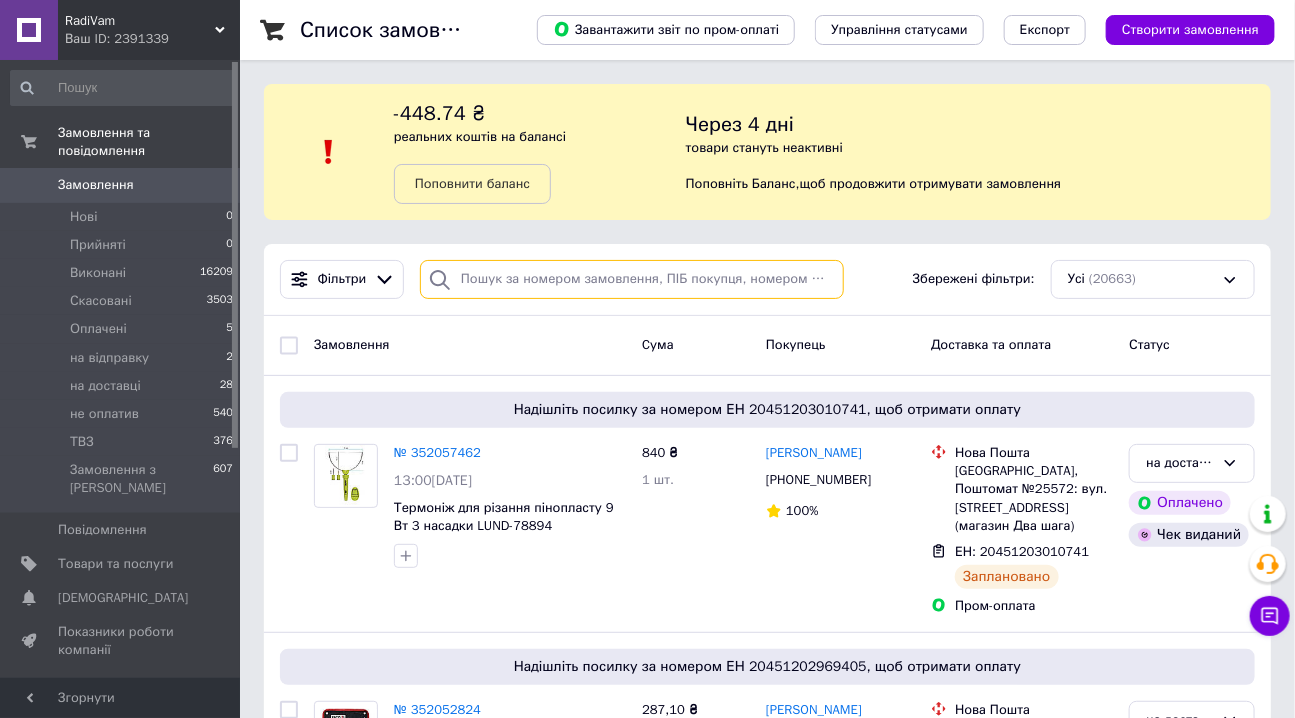 click at bounding box center (632, 279) 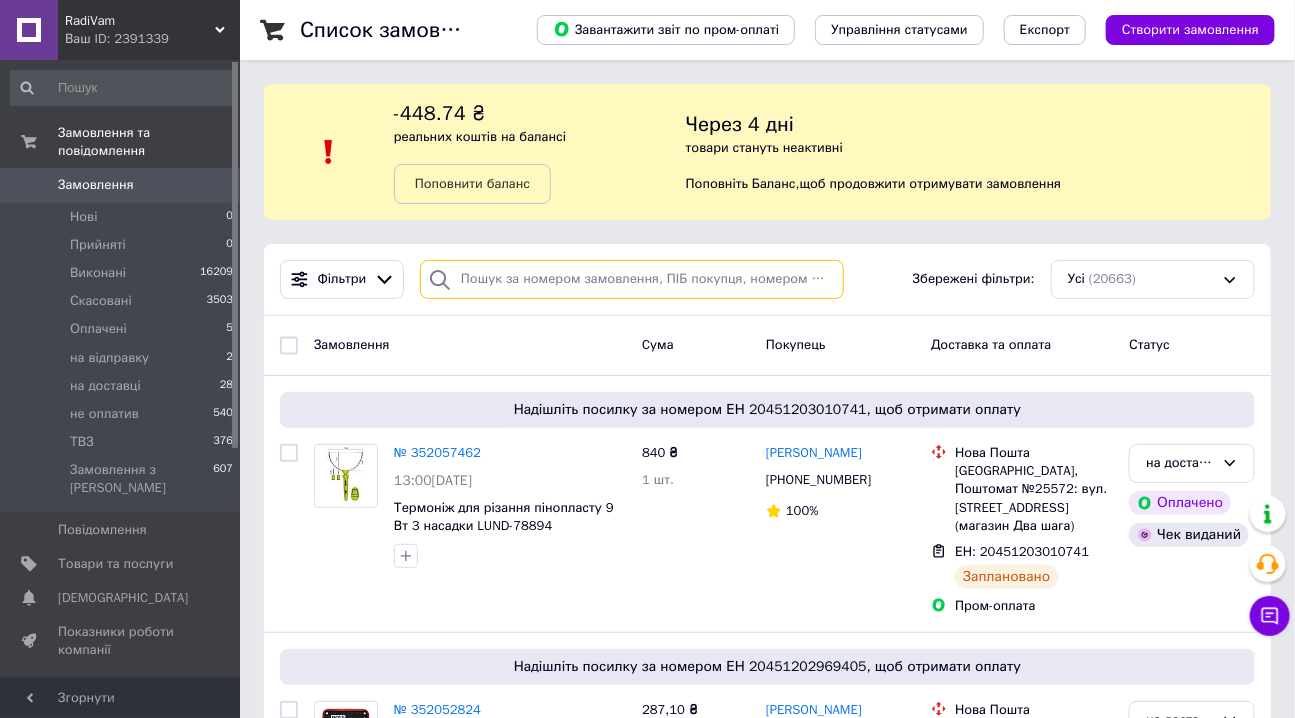 paste on "380934258081" 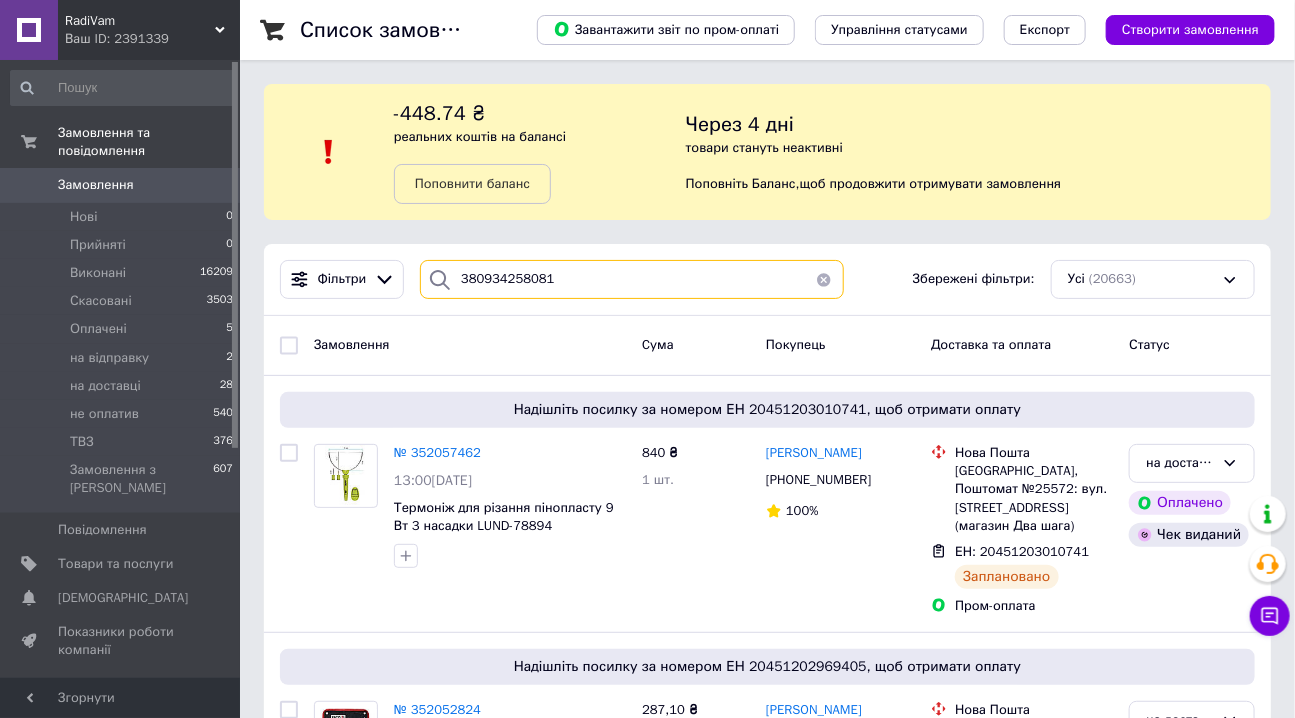 type on "380934258081" 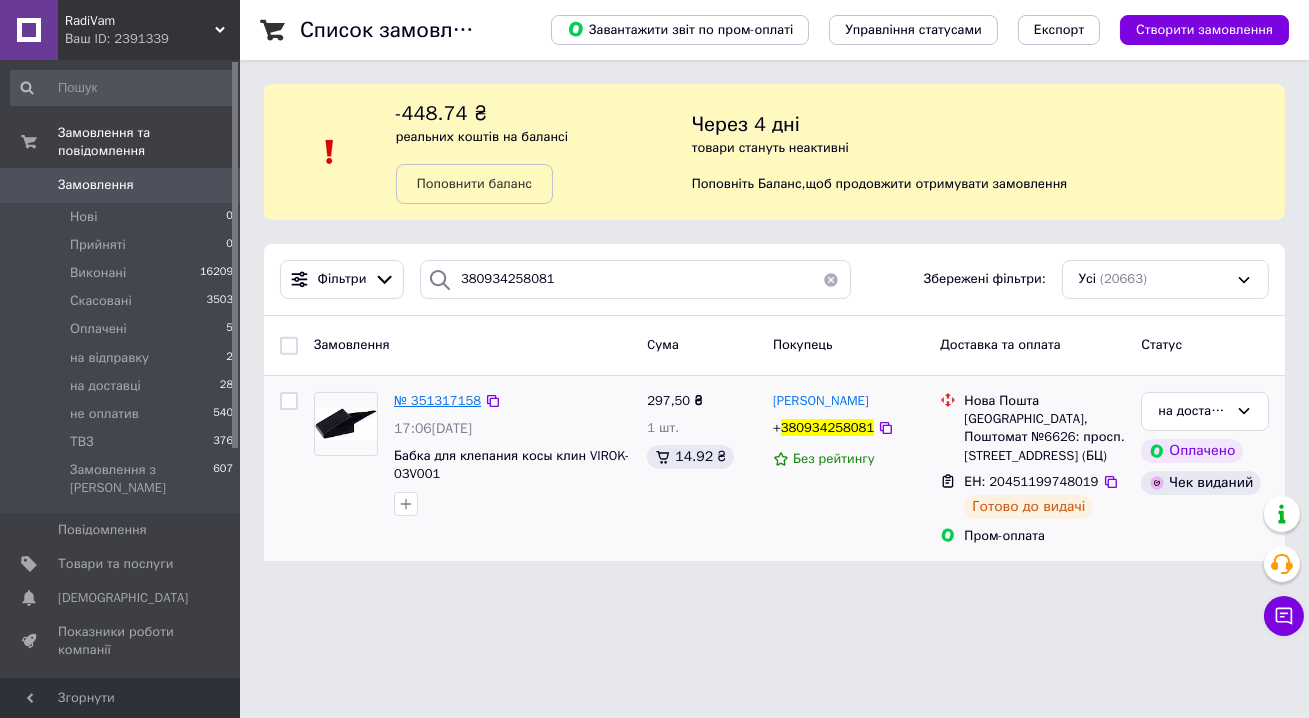 click on "№ 351317158" at bounding box center (437, 400) 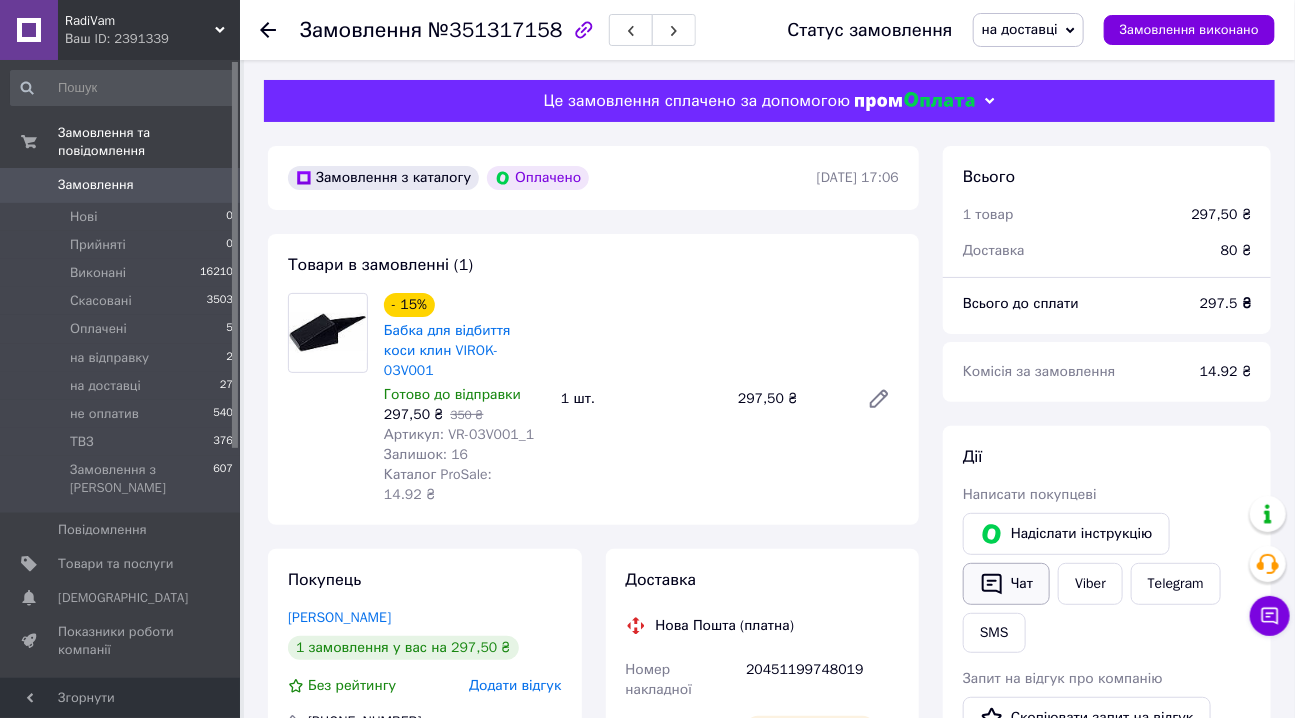 click on "Чат" at bounding box center [1006, 584] 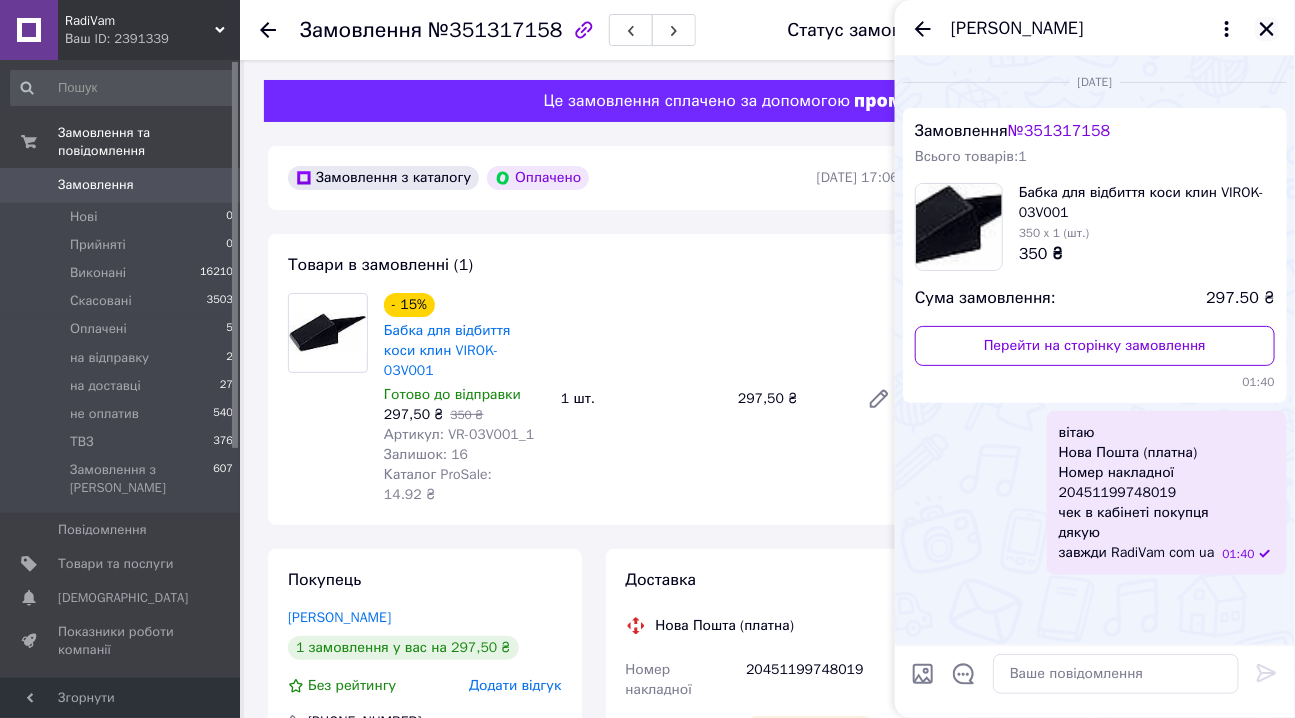click 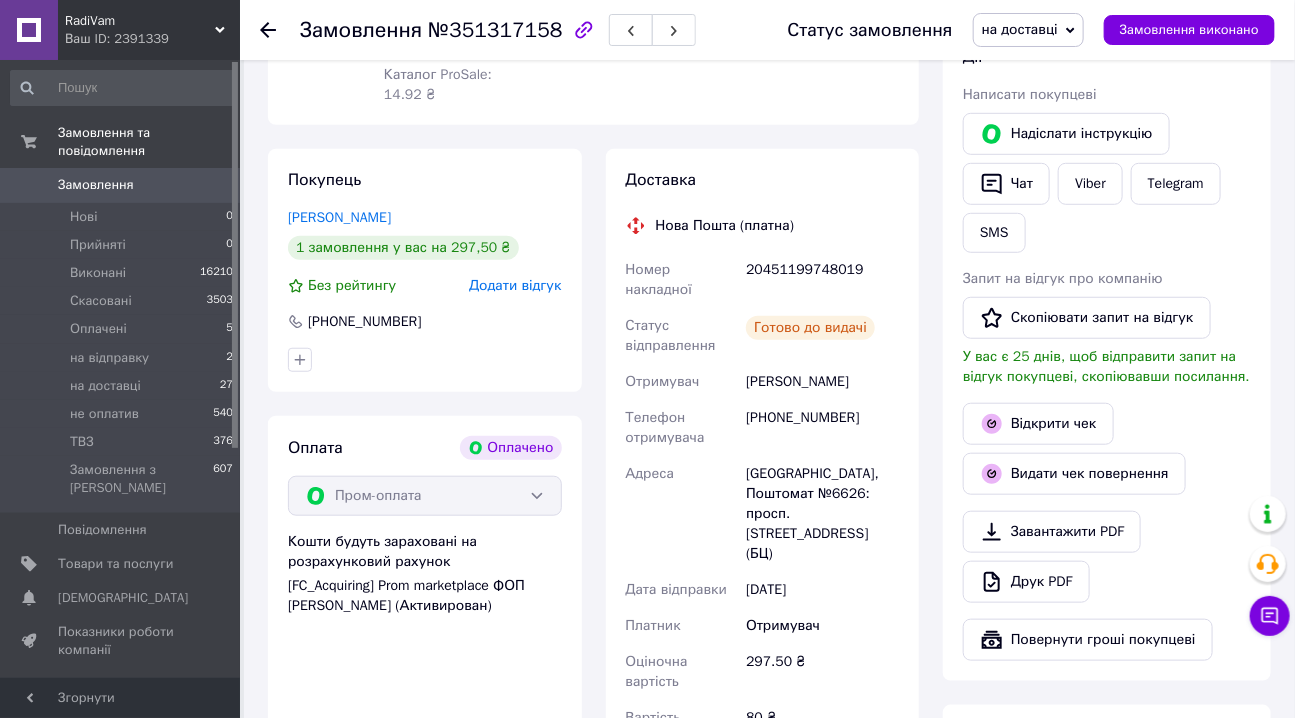 scroll, scrollTop: 454, scrollLeft: 0, axis: vertical 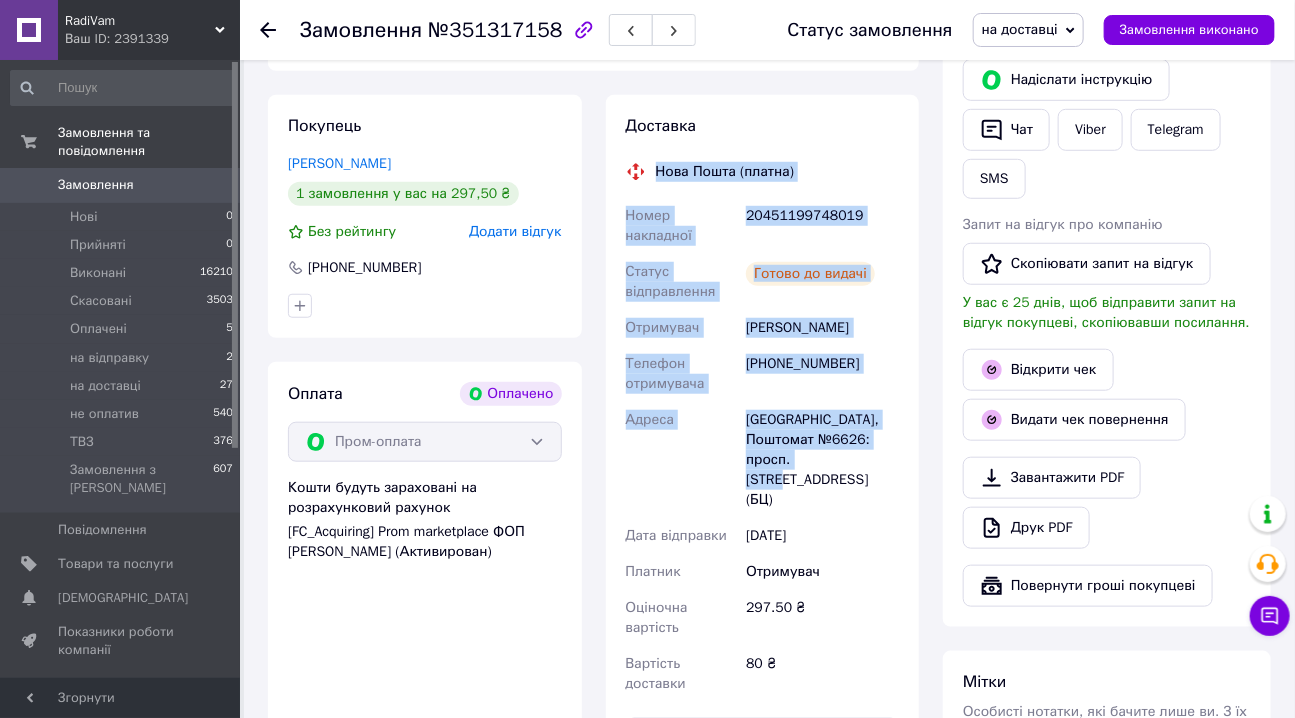 drag, startPoint x: 658, startPoint y: 125, endPoint x: 840, endPoint y: 402, distance: 331.4408 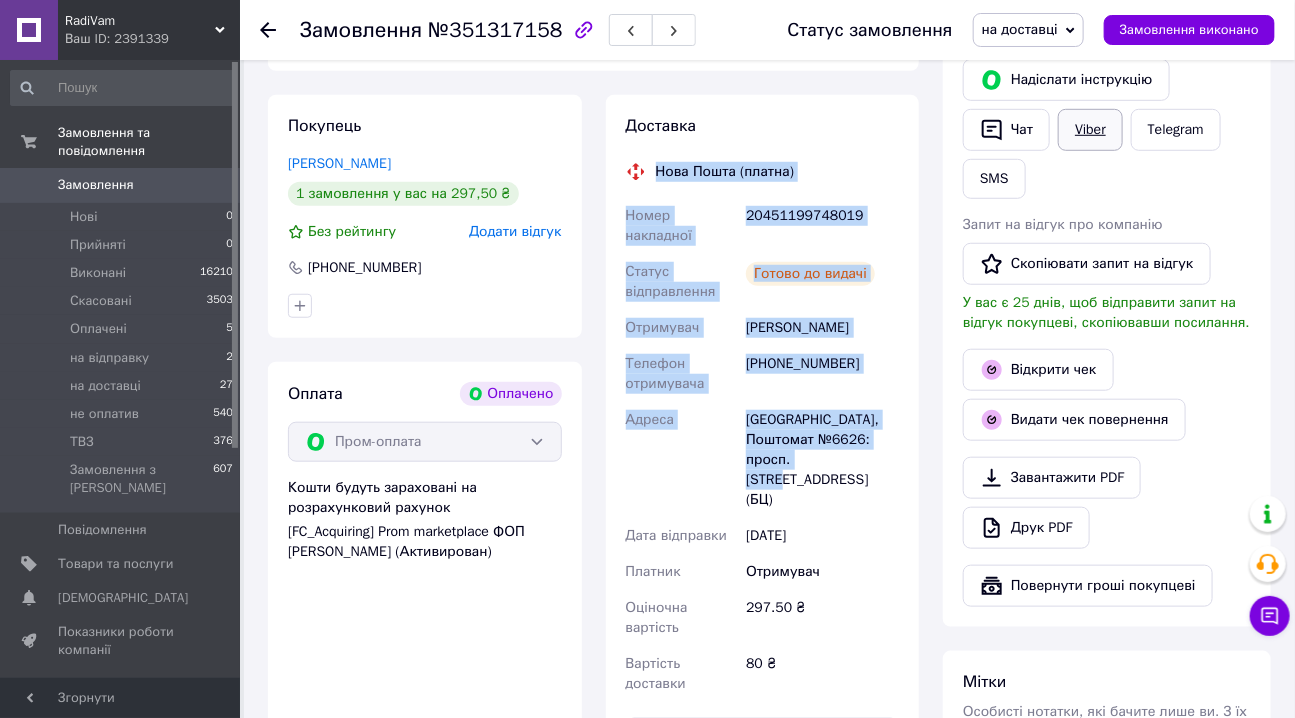 click on "Viber" at bounding box center [1090, 130] 